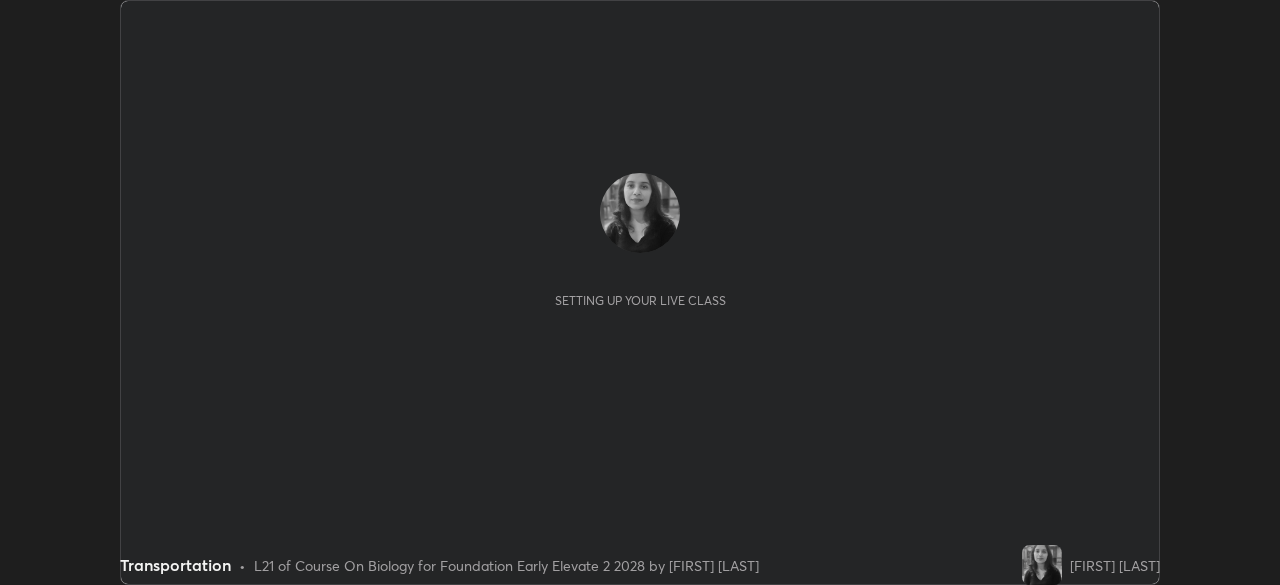 scroll, scrollTop: 0, scrollLeft: 0, axis: both 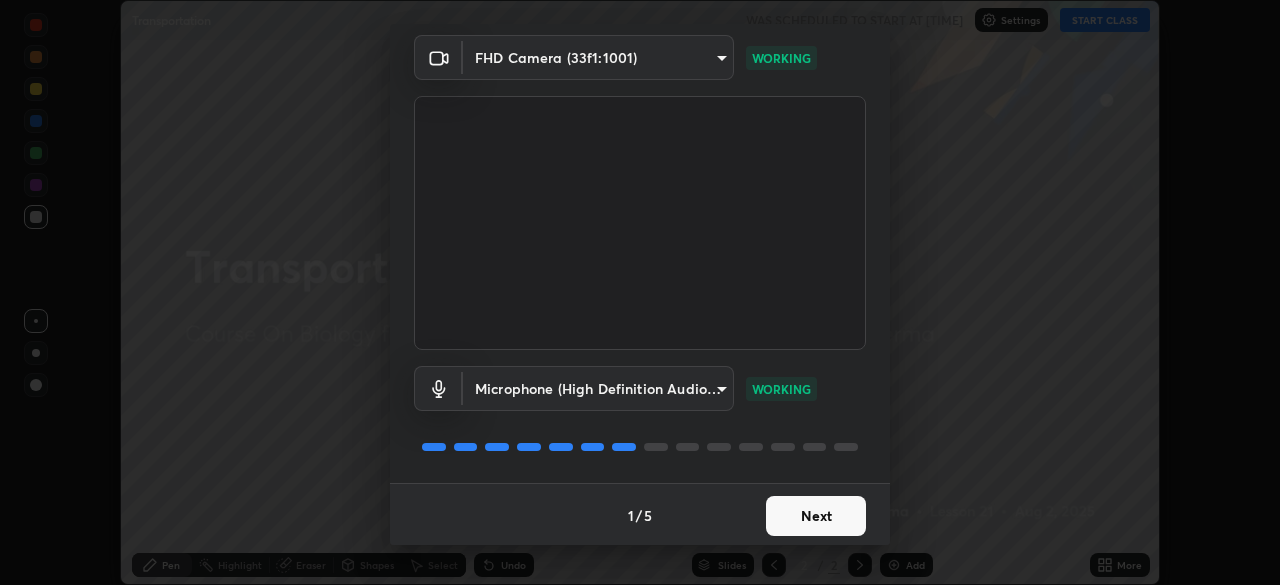 click on "Next" at bounding box center (816, 516) 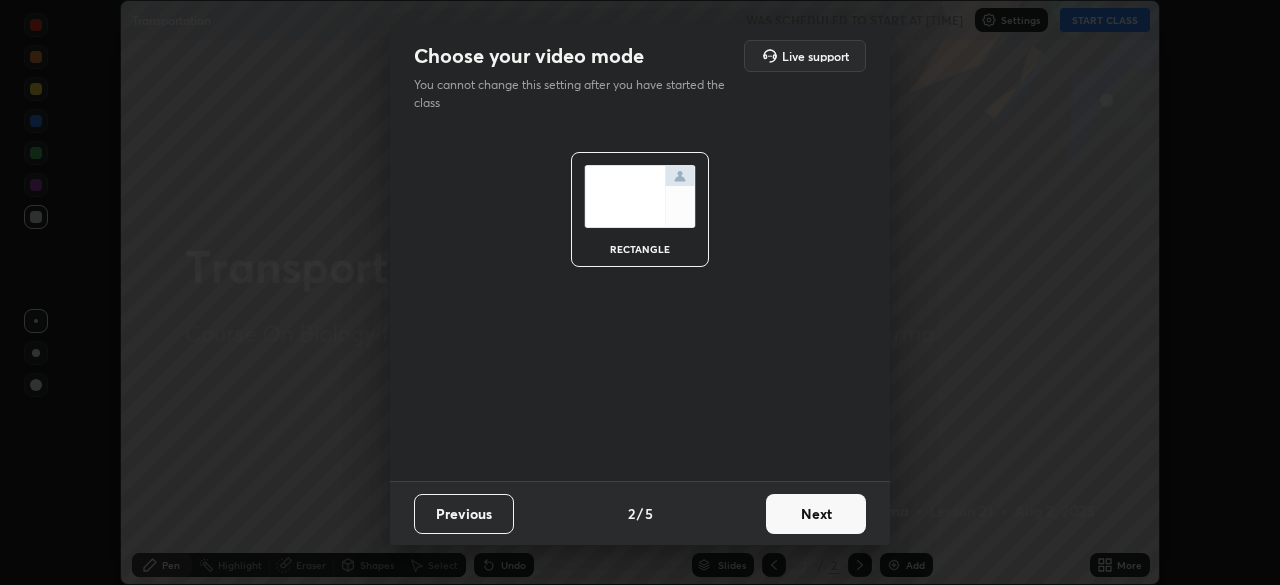 scroll, scrollTop: 0, scrollLeft: 0, axis: both 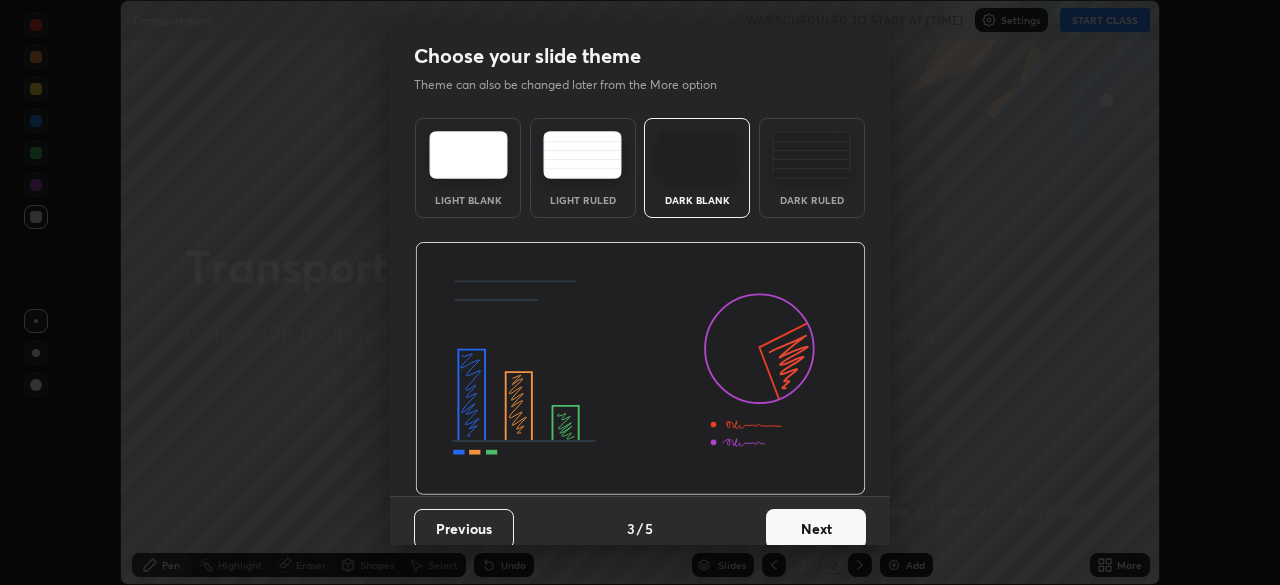 click on "Next" at bounding box center (816, 529) 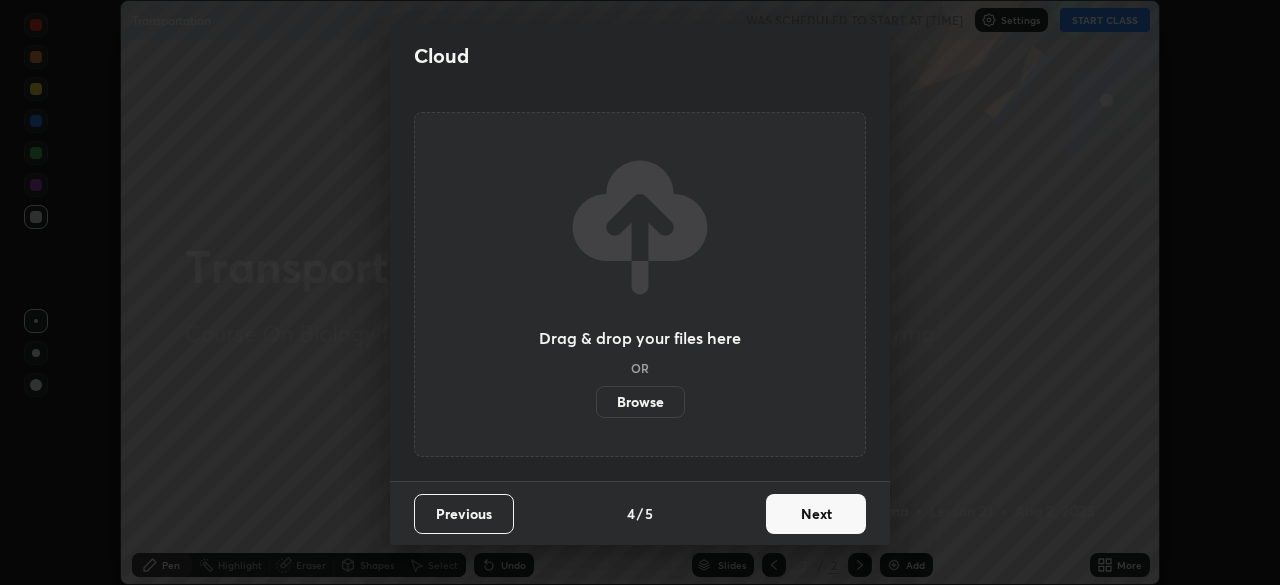 click on "Next" at bounding box center [816, 514] 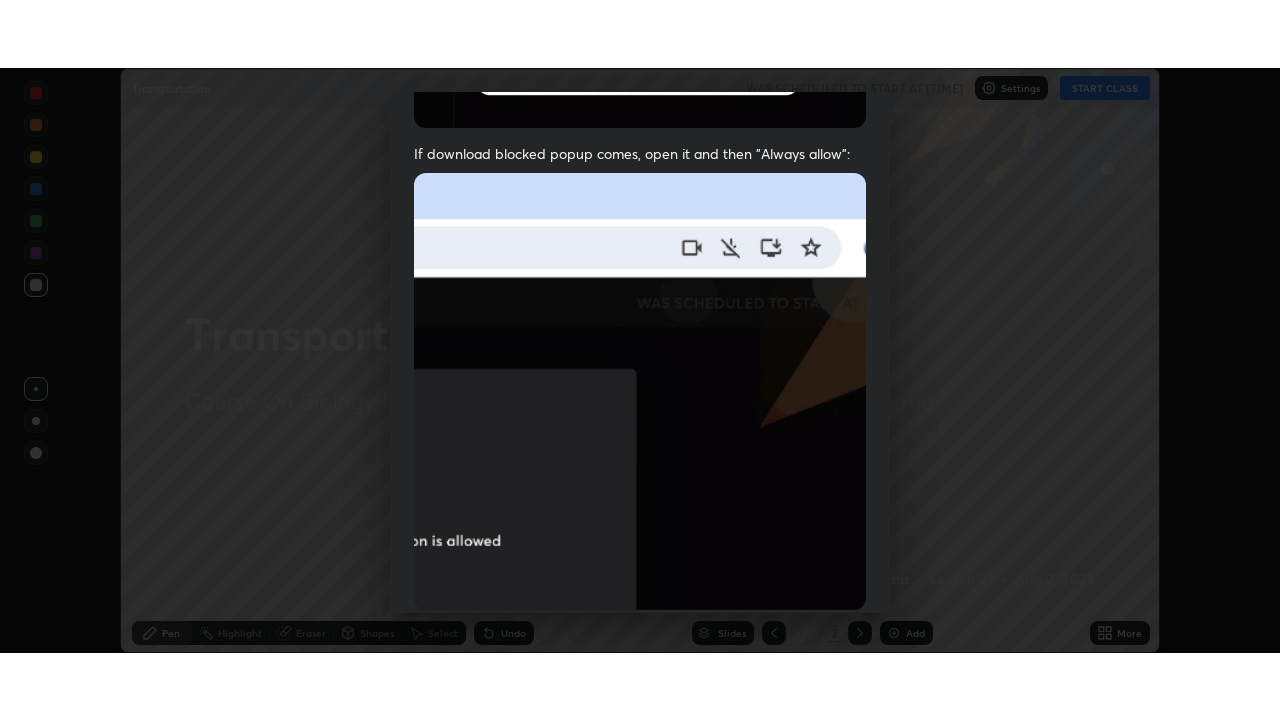 scroll, scrollTop: 479, scrollLeft: 0, axis: vertical 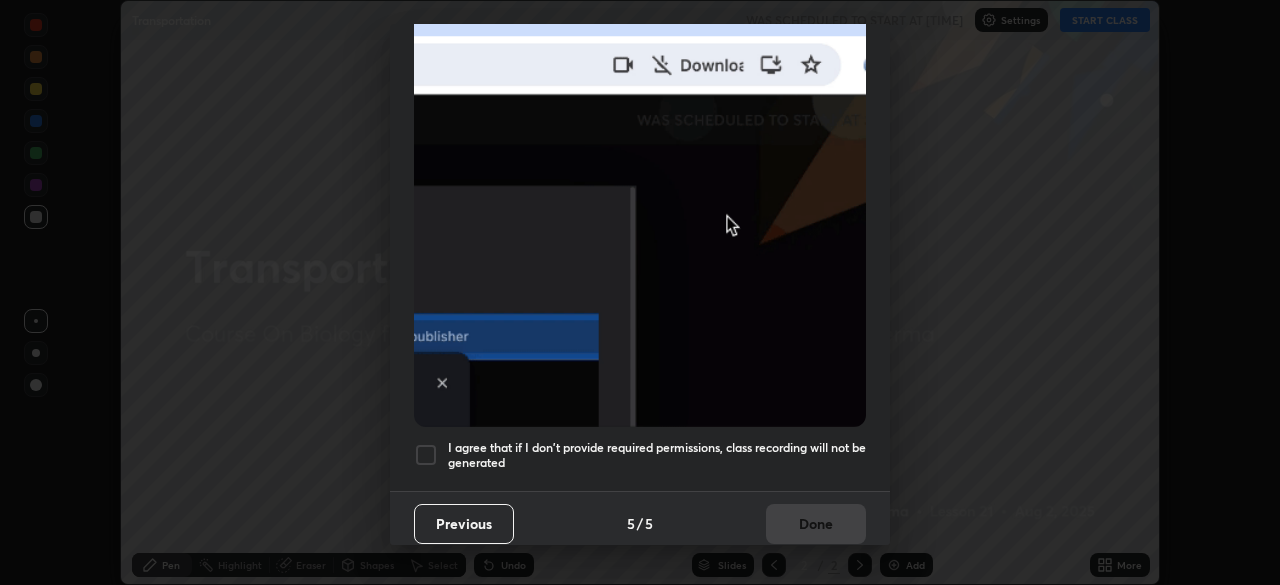 click at bounding box center (426, 455) 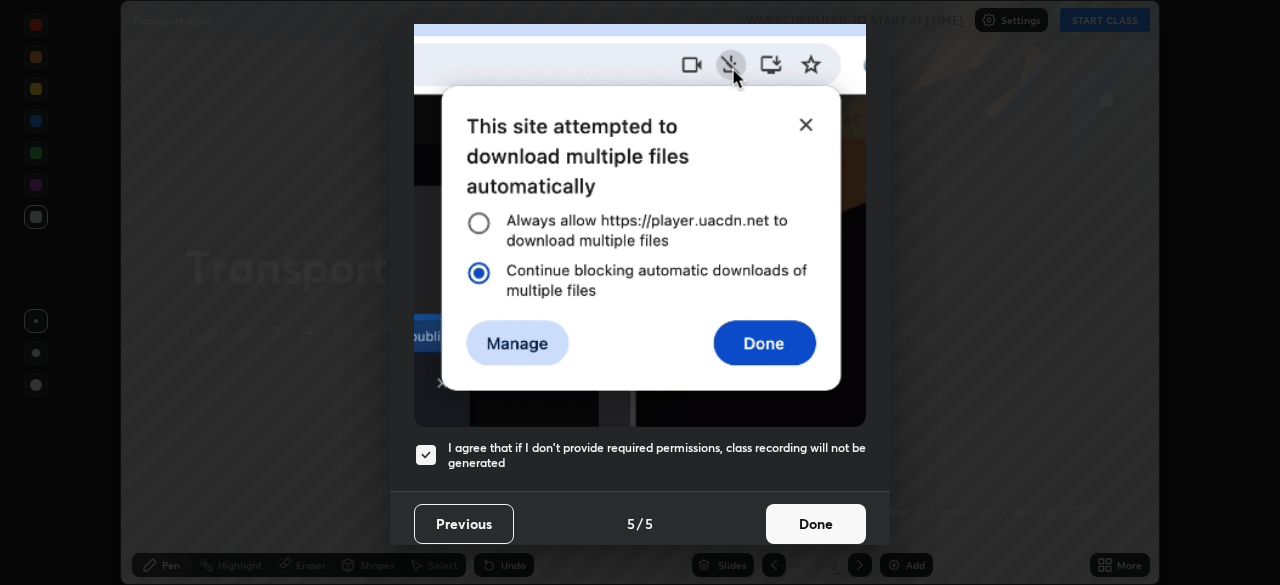 click on "Done" at bounding box center [816, 524] 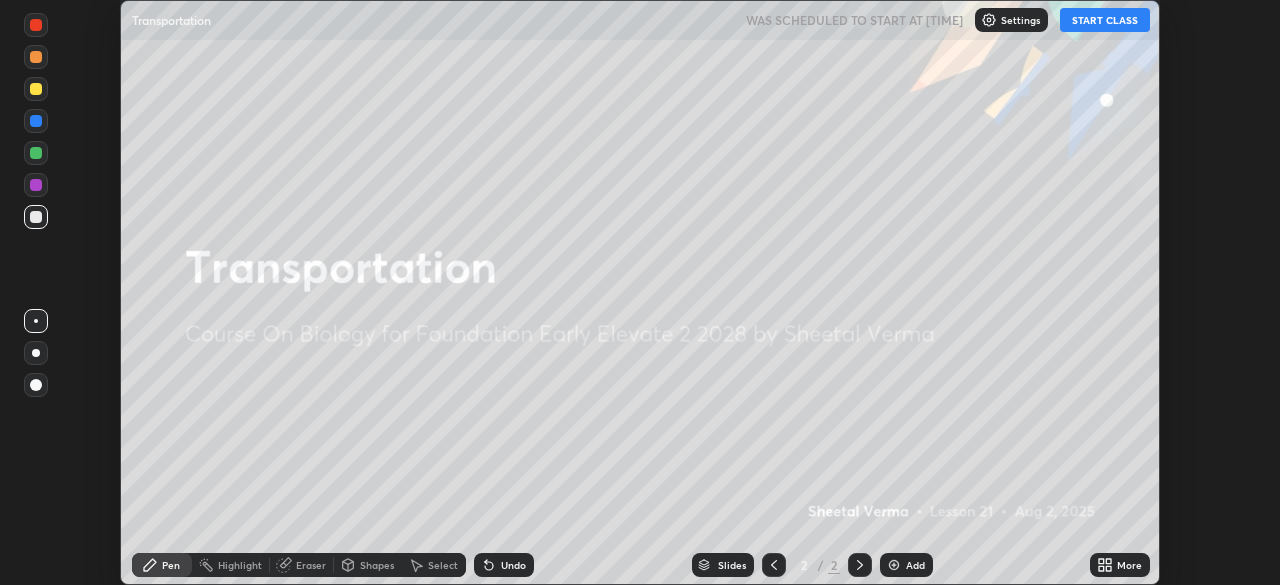 click on "START CLASS" at bounding box center (1105, 20) 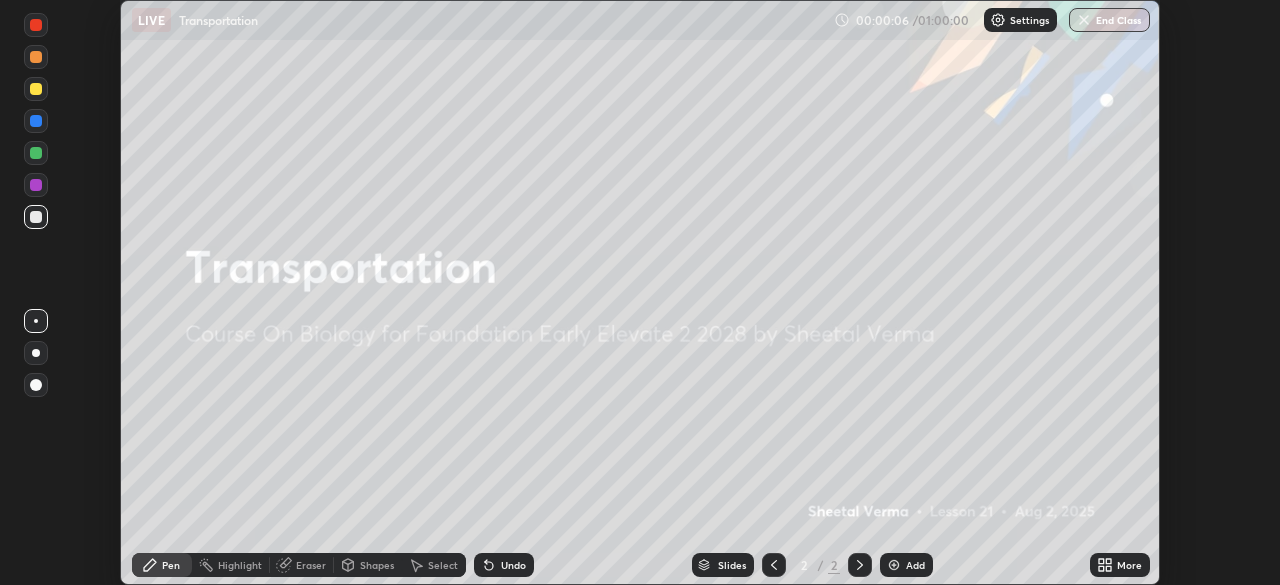 click 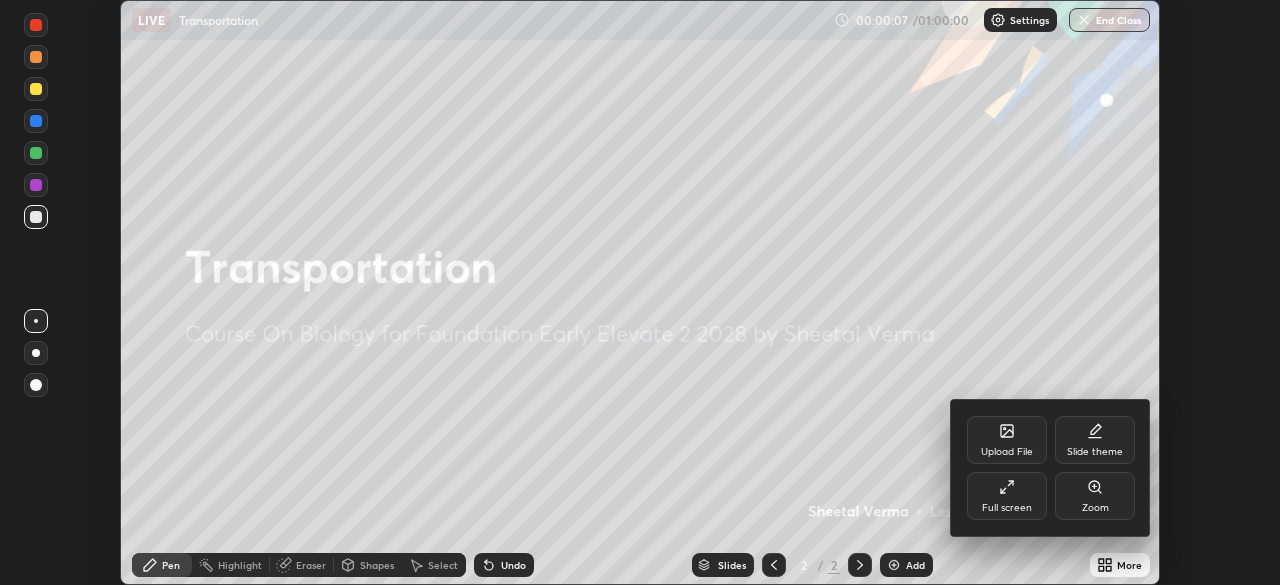 click on "Full screen" at bounding box center [1007, 496] 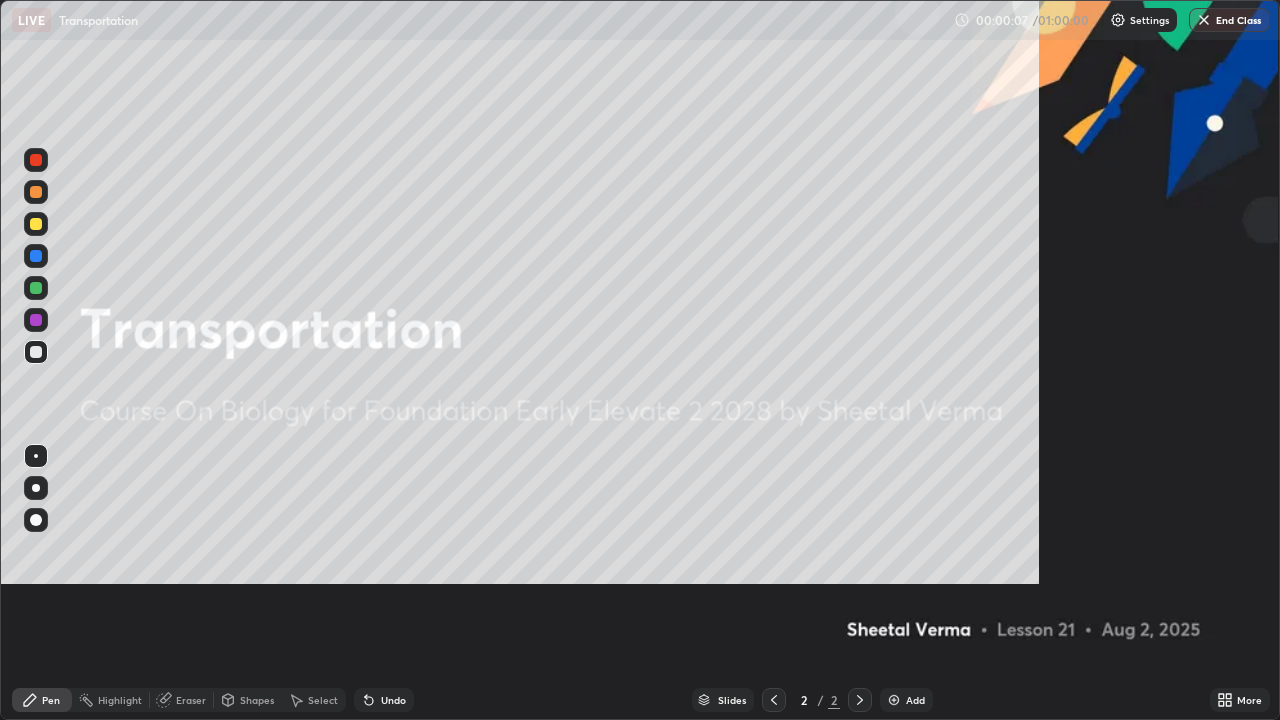 scroll, scrollTop: 99280, scrollLeft: 98720, axis: both 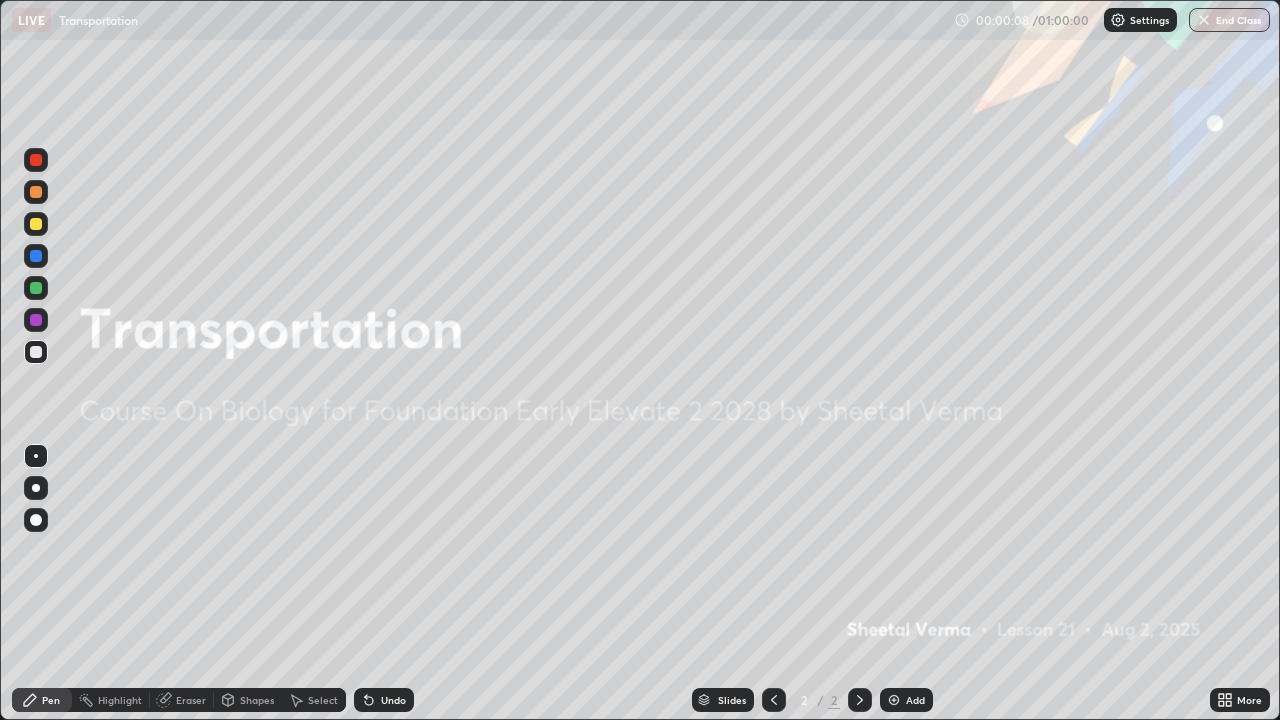 click 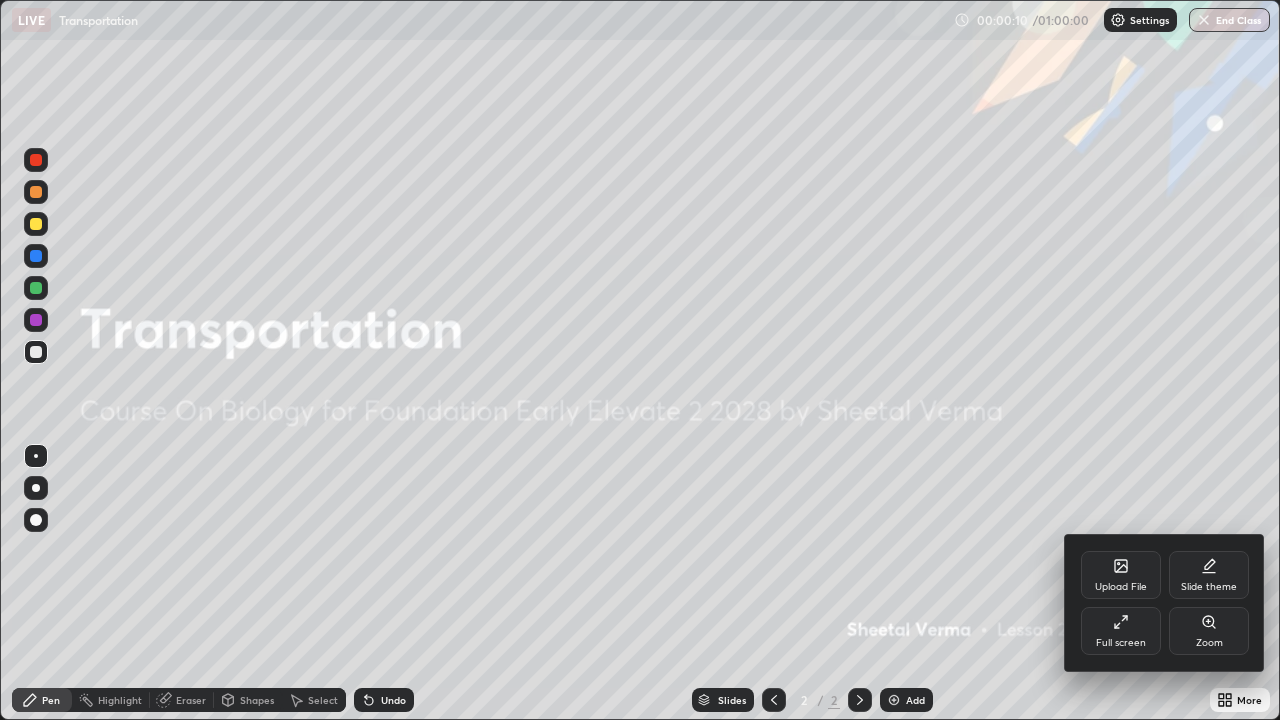 click at bounding box center (640, 360) 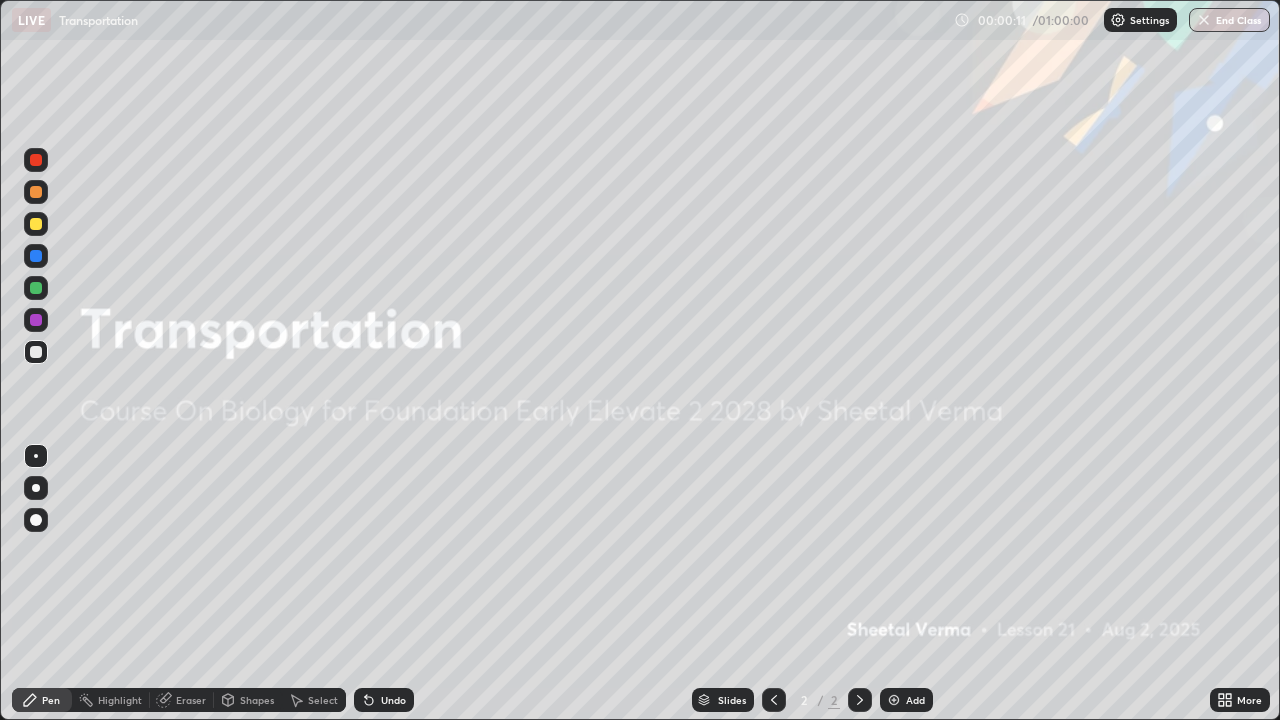 click at bounding box center [894, 700] 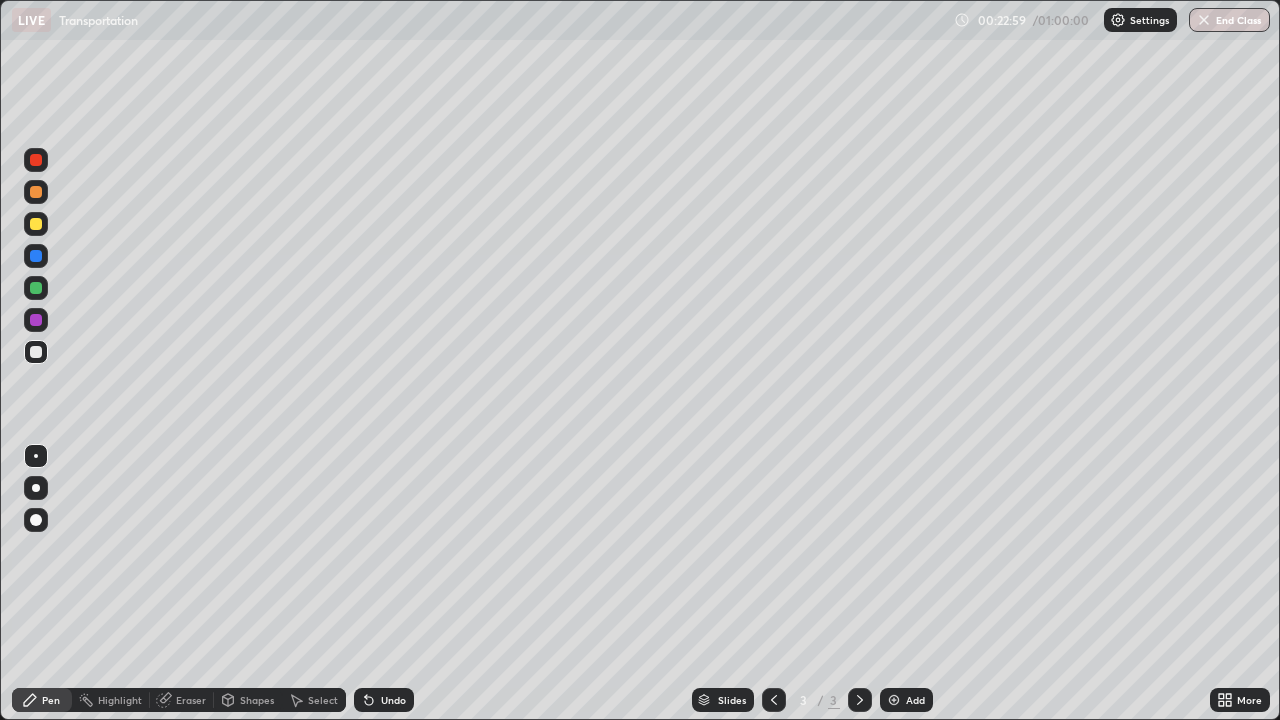 click on "Undo" at bounding box center (384, 700) 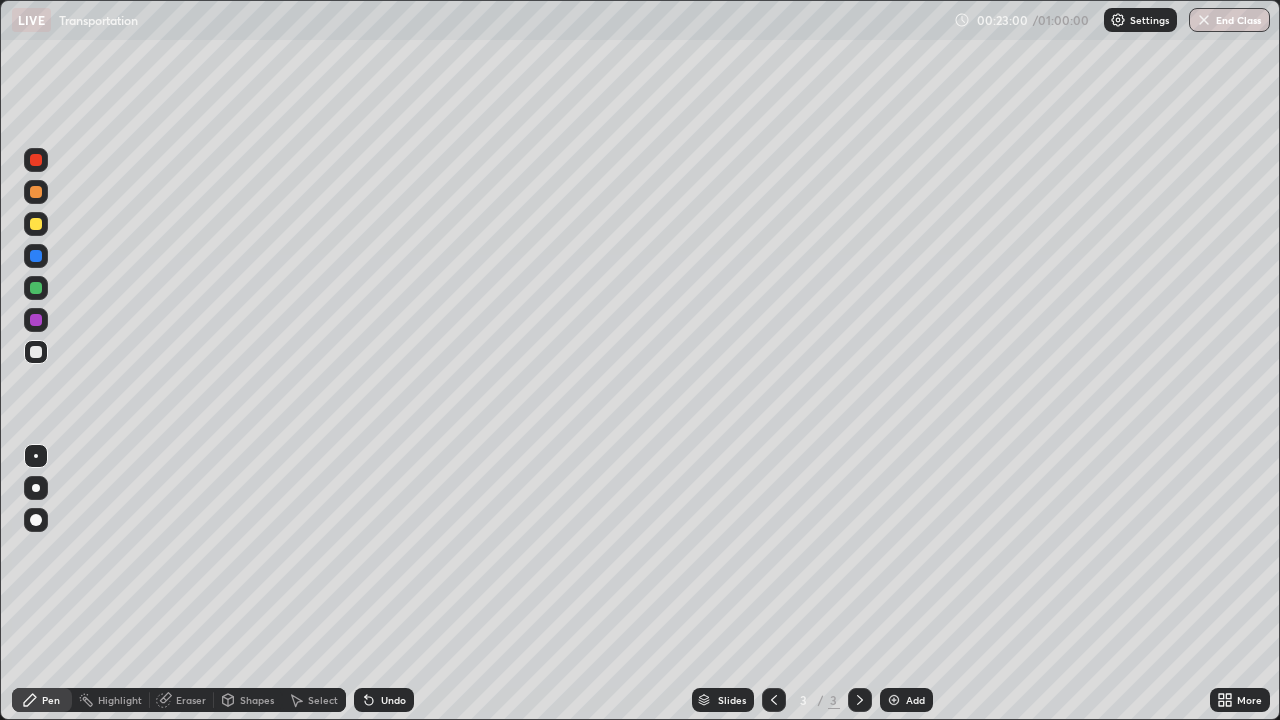 click on "Undo" at bounding box center [393, 700] 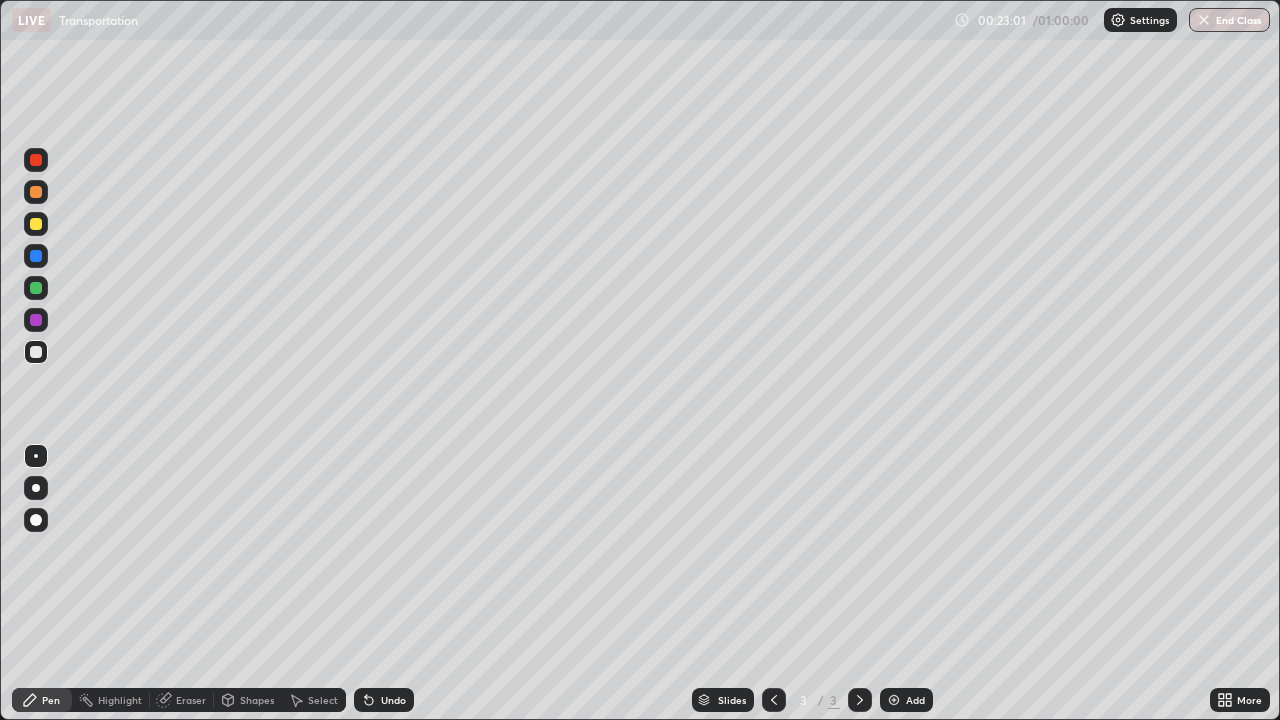click on "Undo" at bounding box center [393, 700] 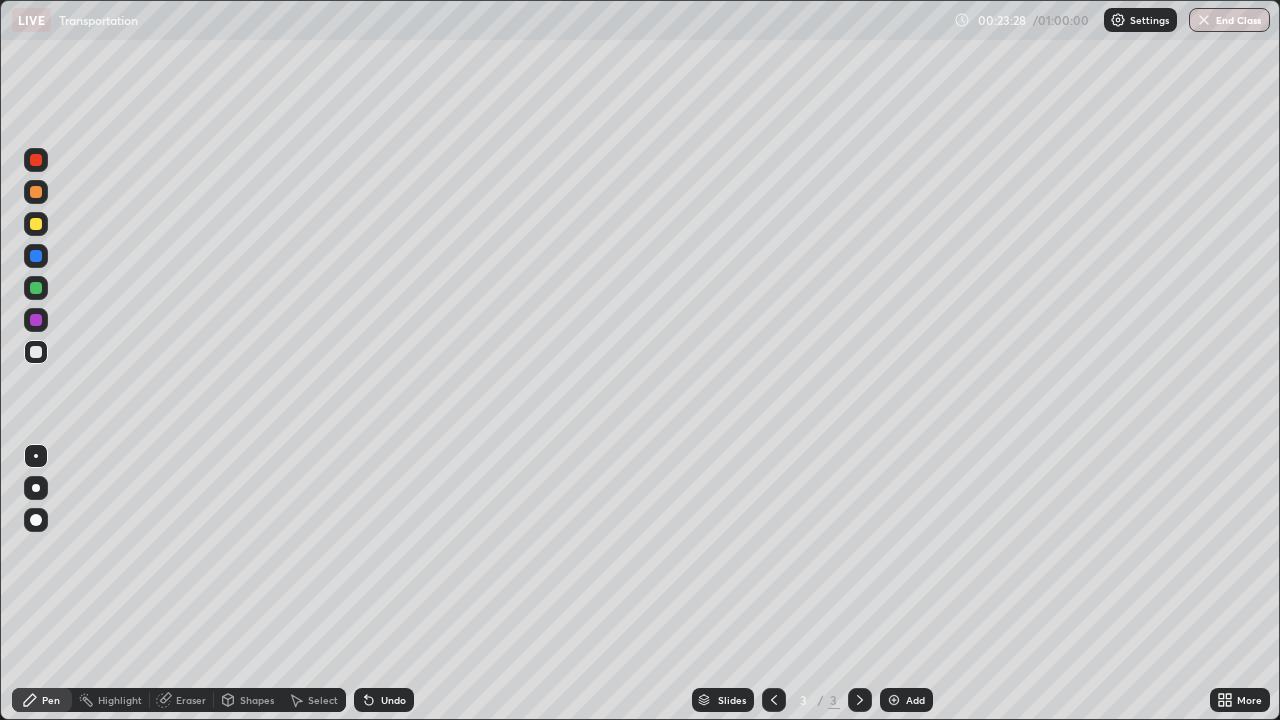 click on "Undo" at bounding box center (393, 700) 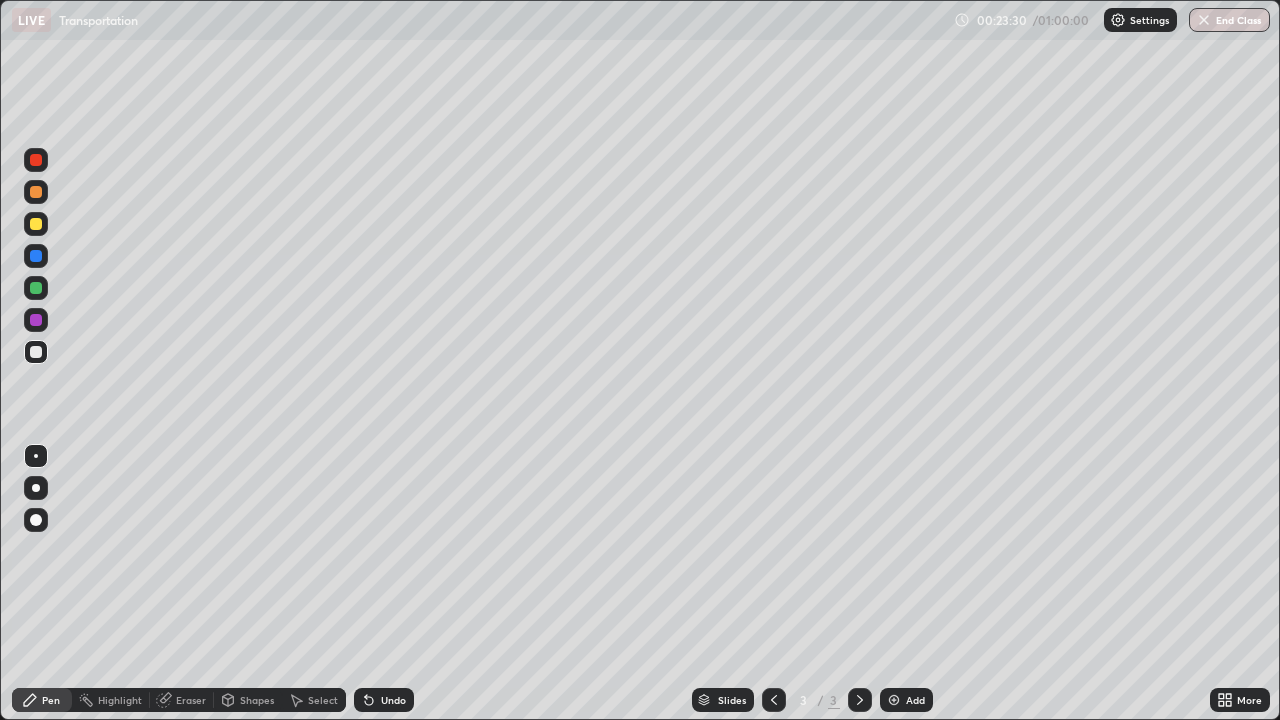 click at bounding box center [36, 160] 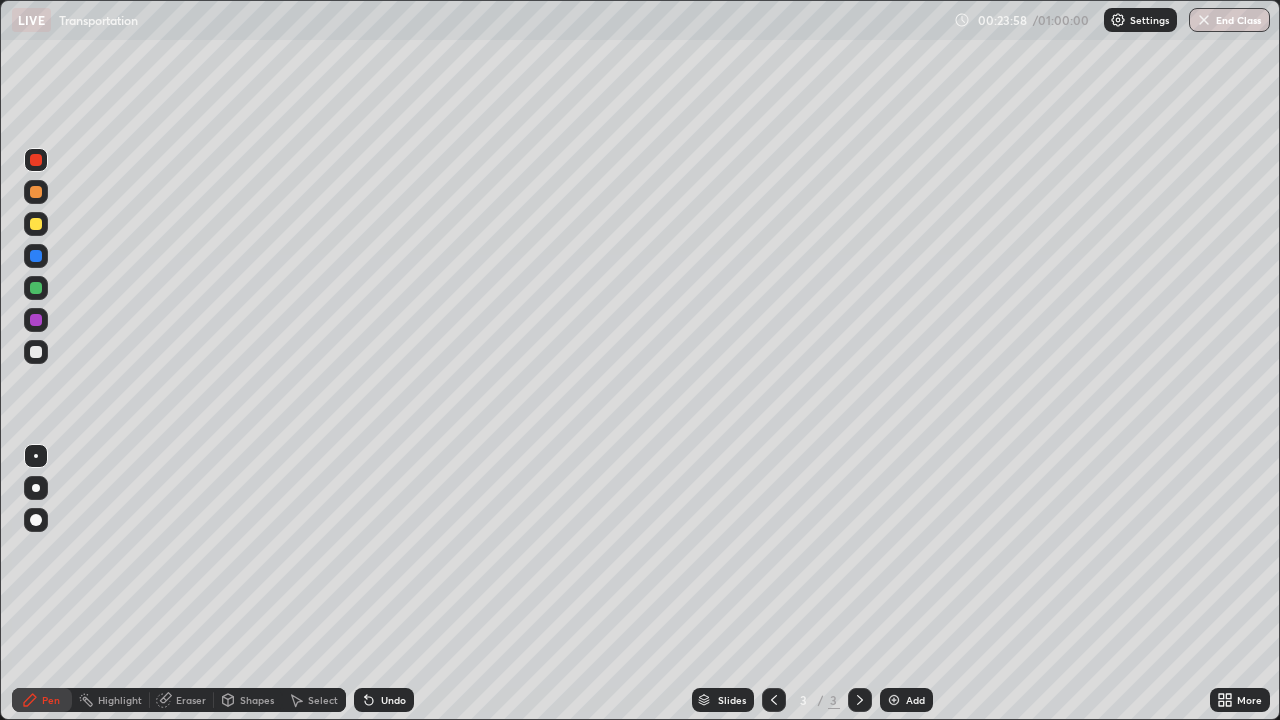 click on "Undo" at bounding box center (384, 700) 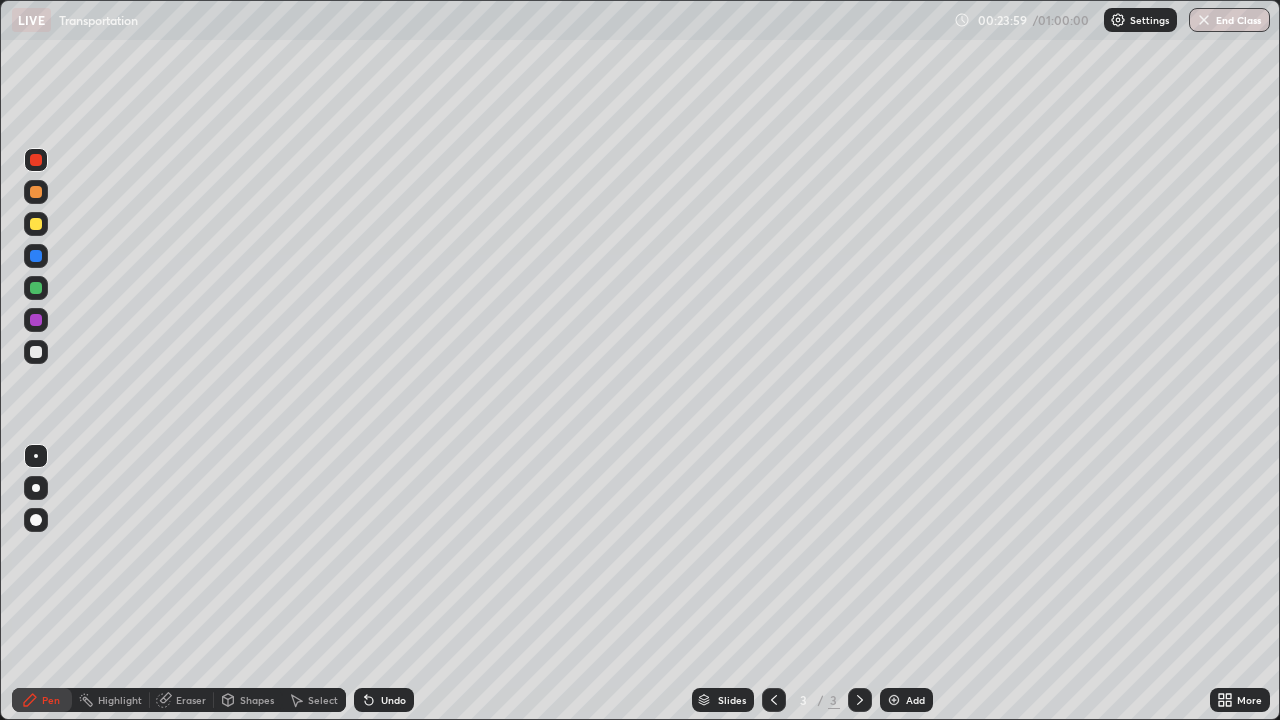 click on "Undo" at bounding box center (384, 700) 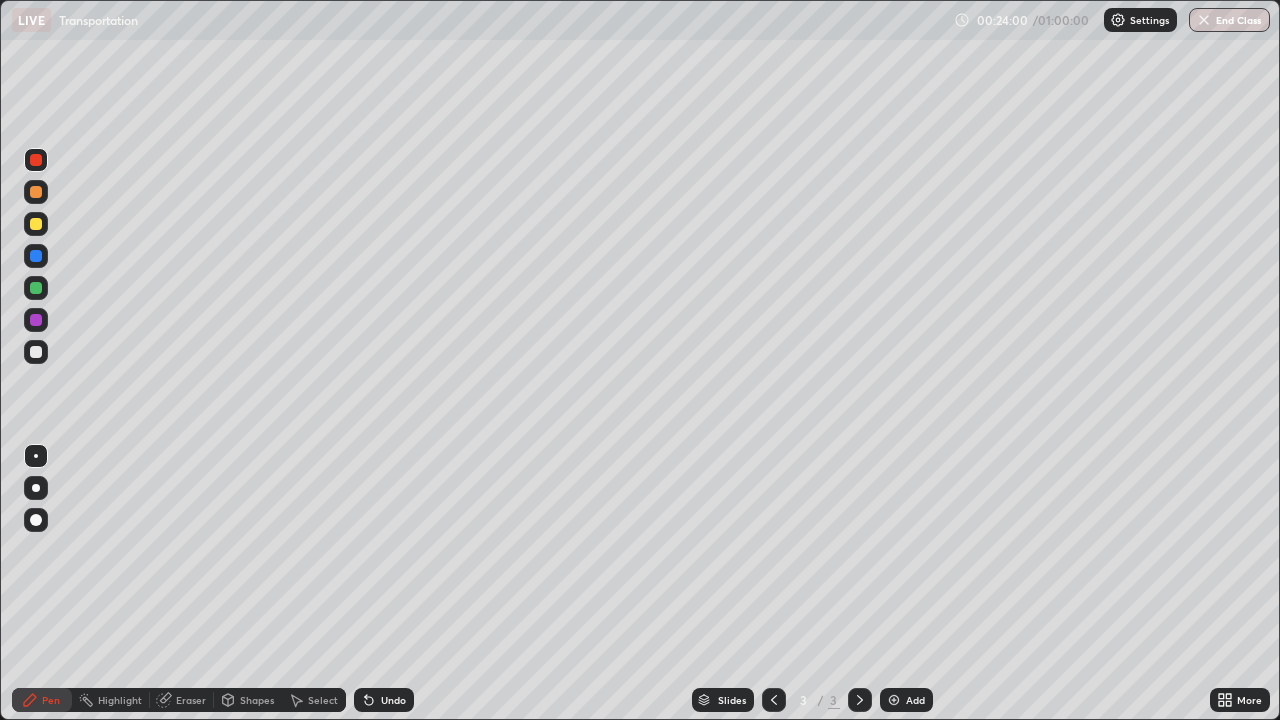click on "Undo" at bounding box center (384, 700) 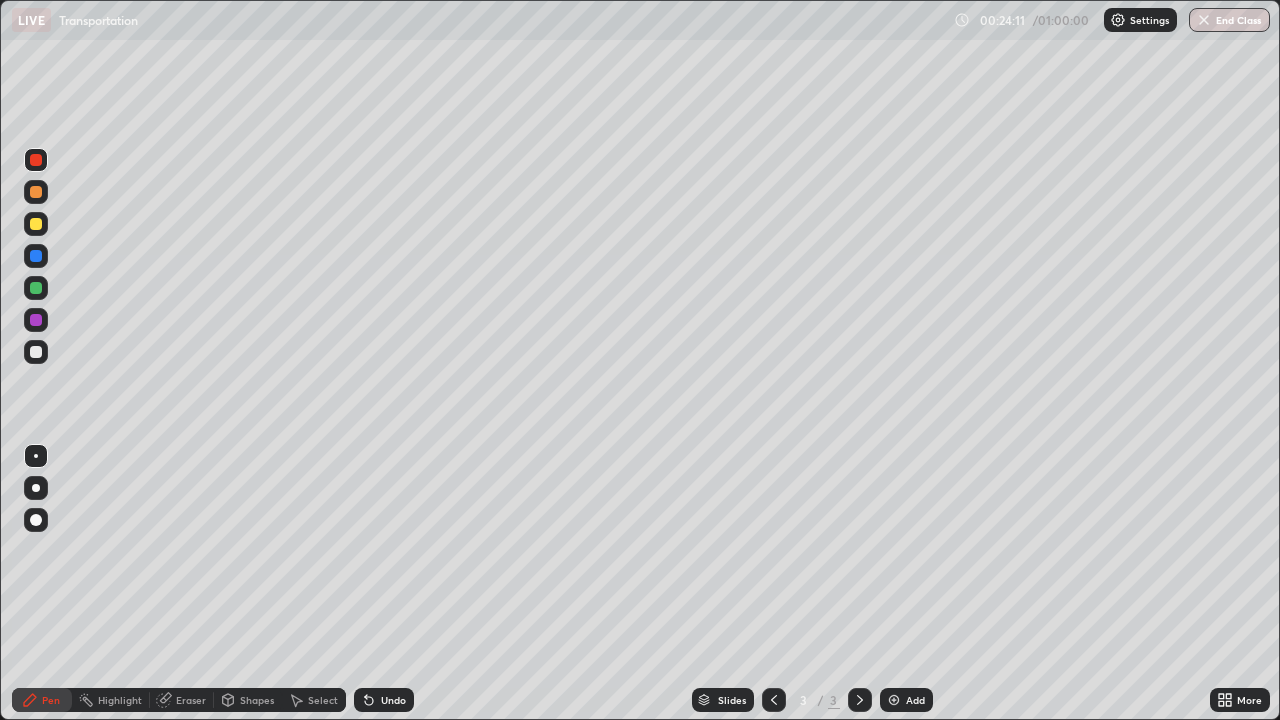 click on "Undo" at bounding box center (393, 700) 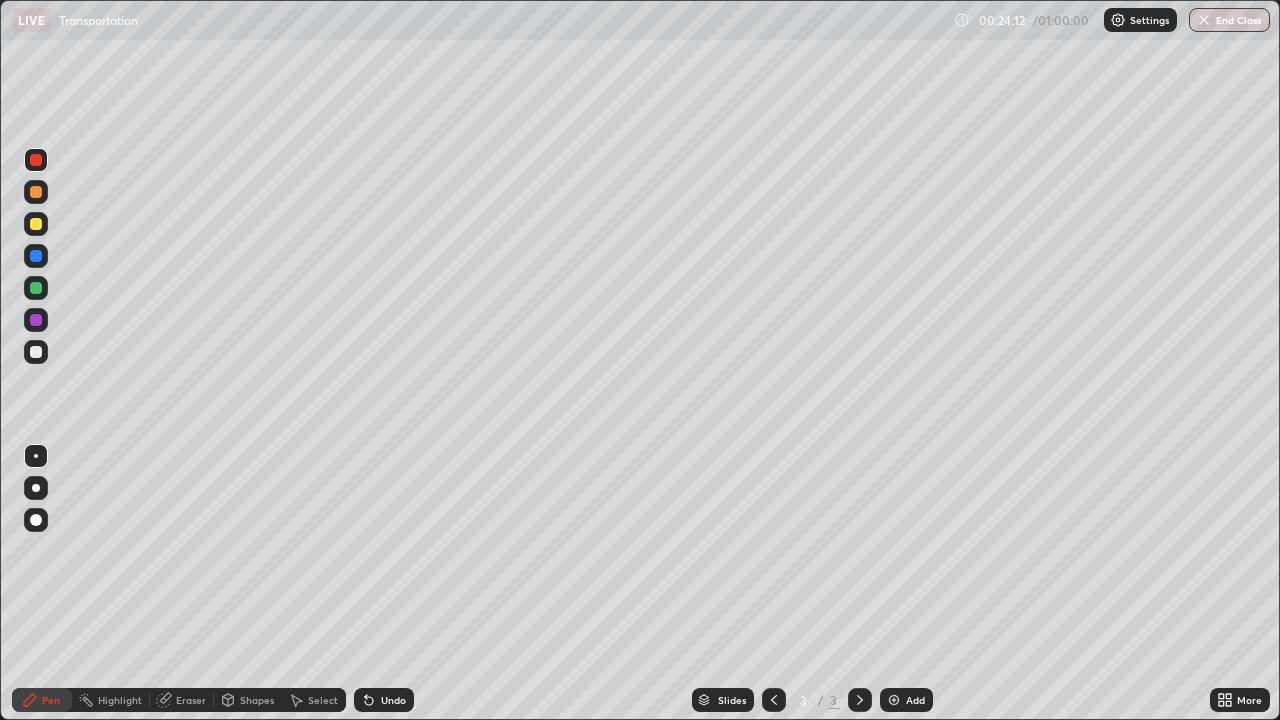 click at bounding box center (36, 224) 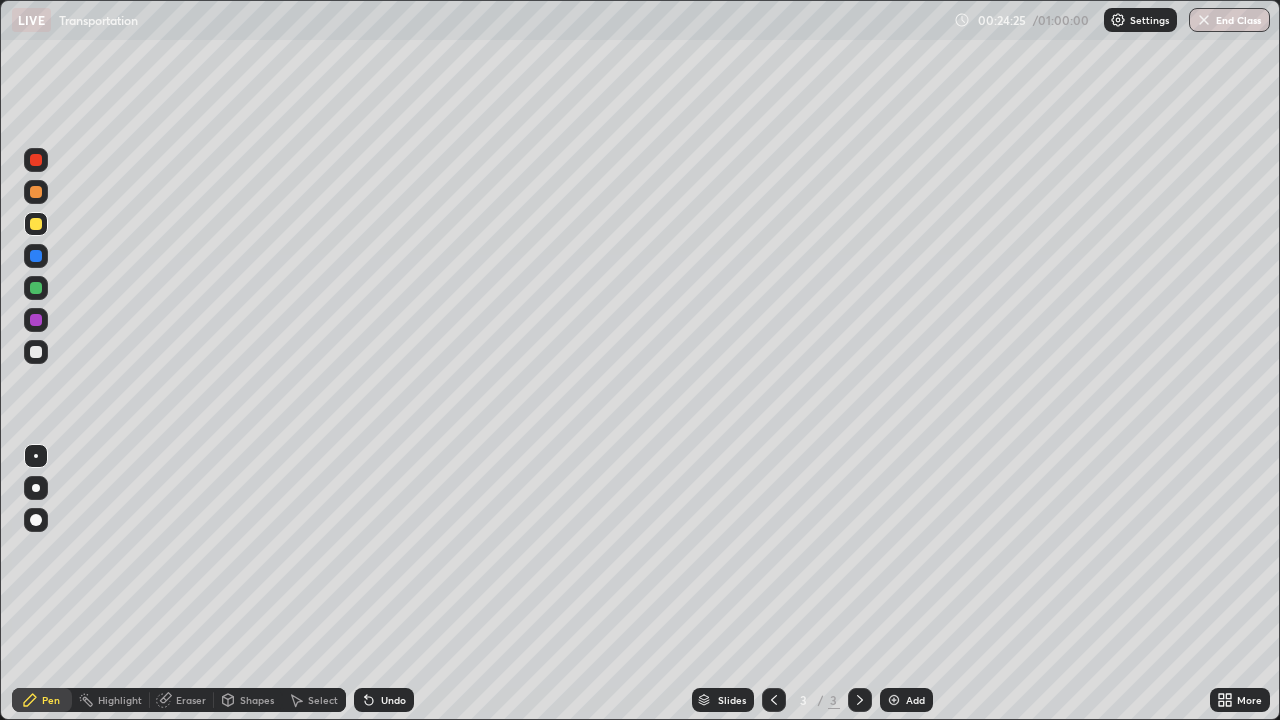 click at bounding box center [36, 520] 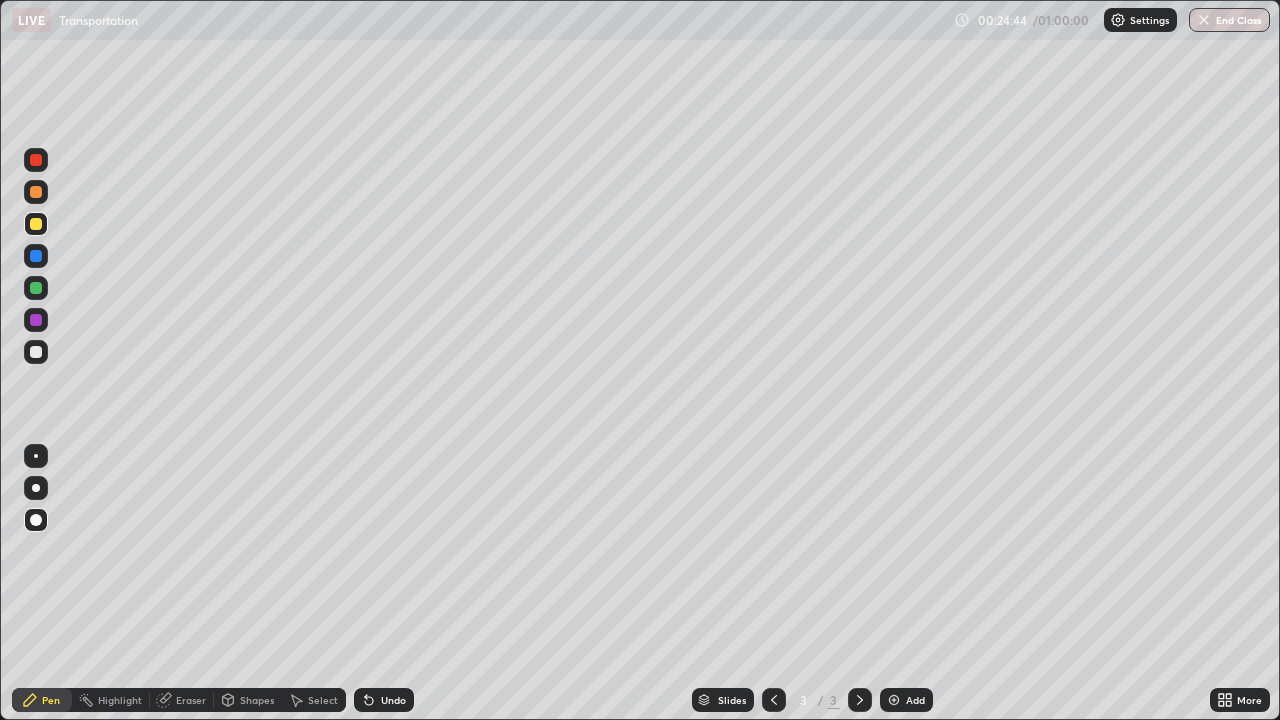 click at bounding box center [36, 488] 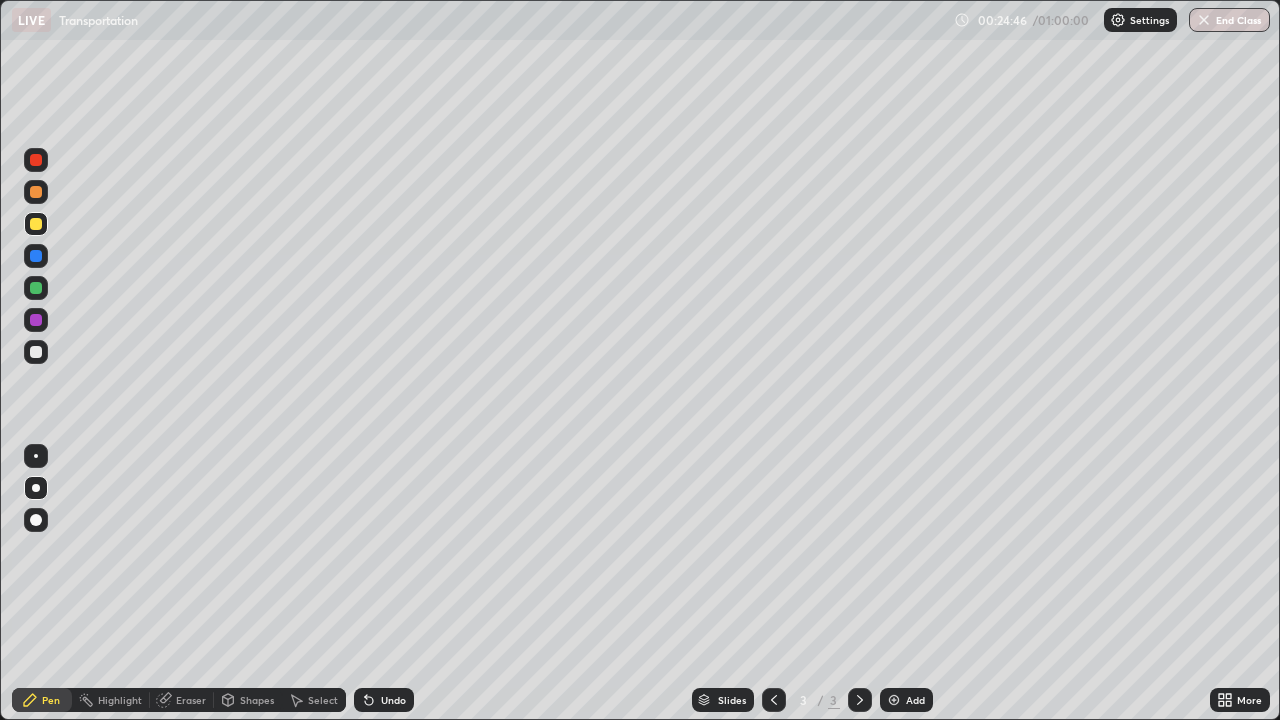 click on "Undo" at bounding box center [393, 700] 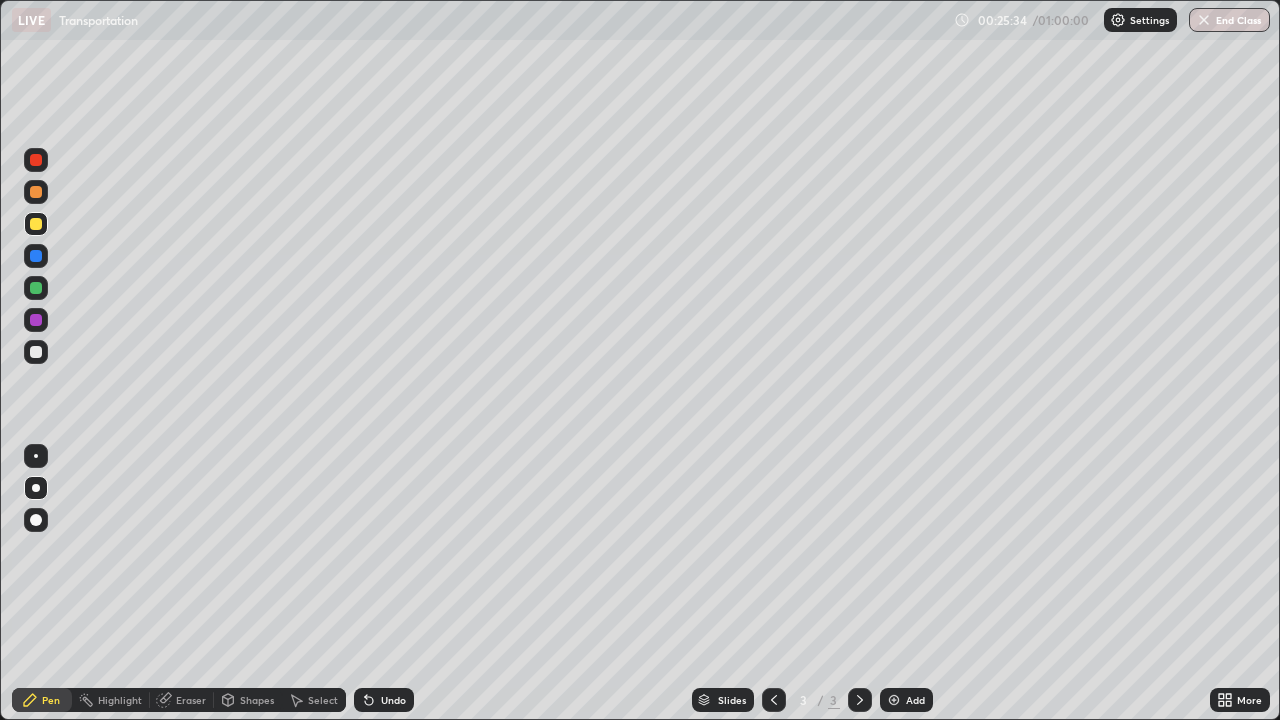 click at bounding box center (36, 352) 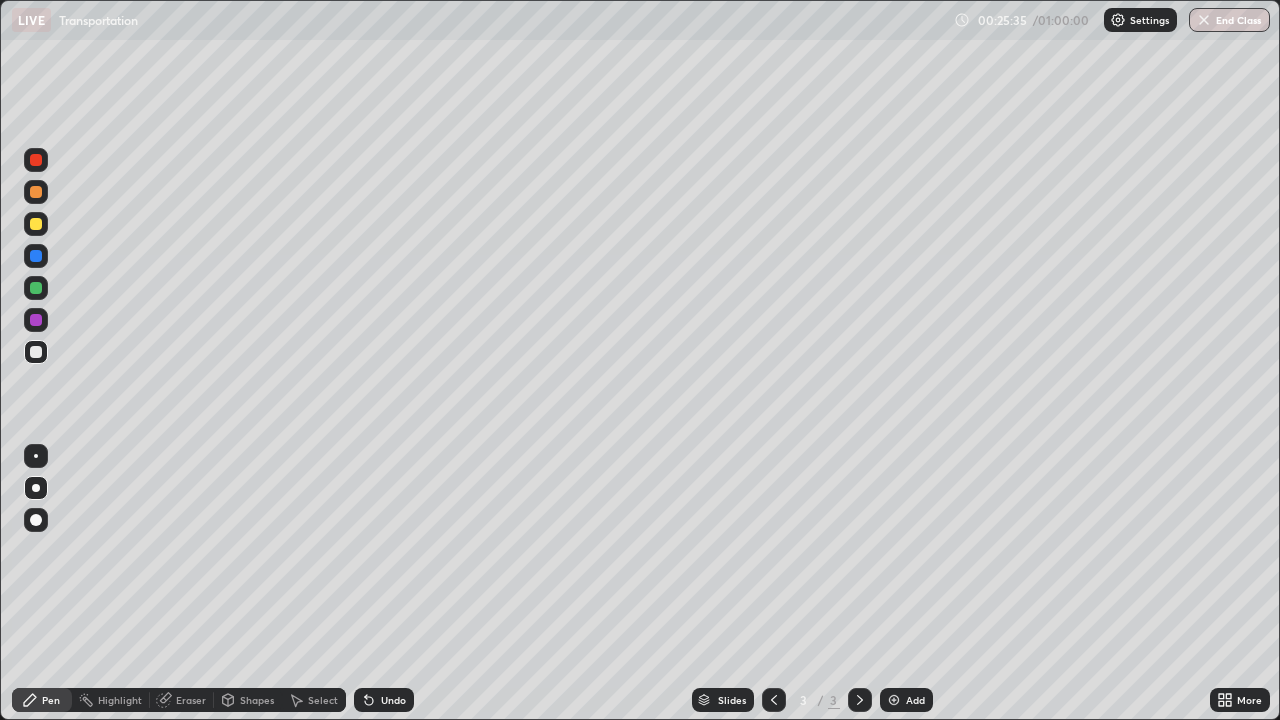 click at bounding box center [36, 520] 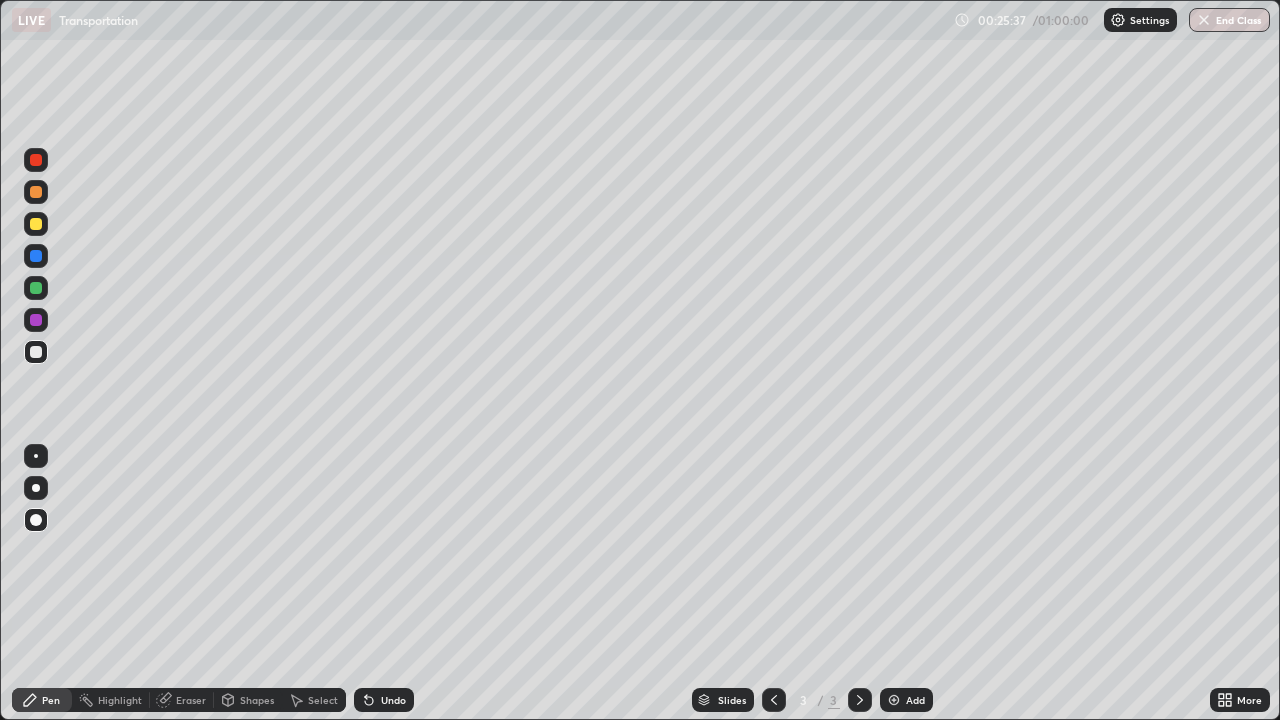 click at bounding box center [36, 488] 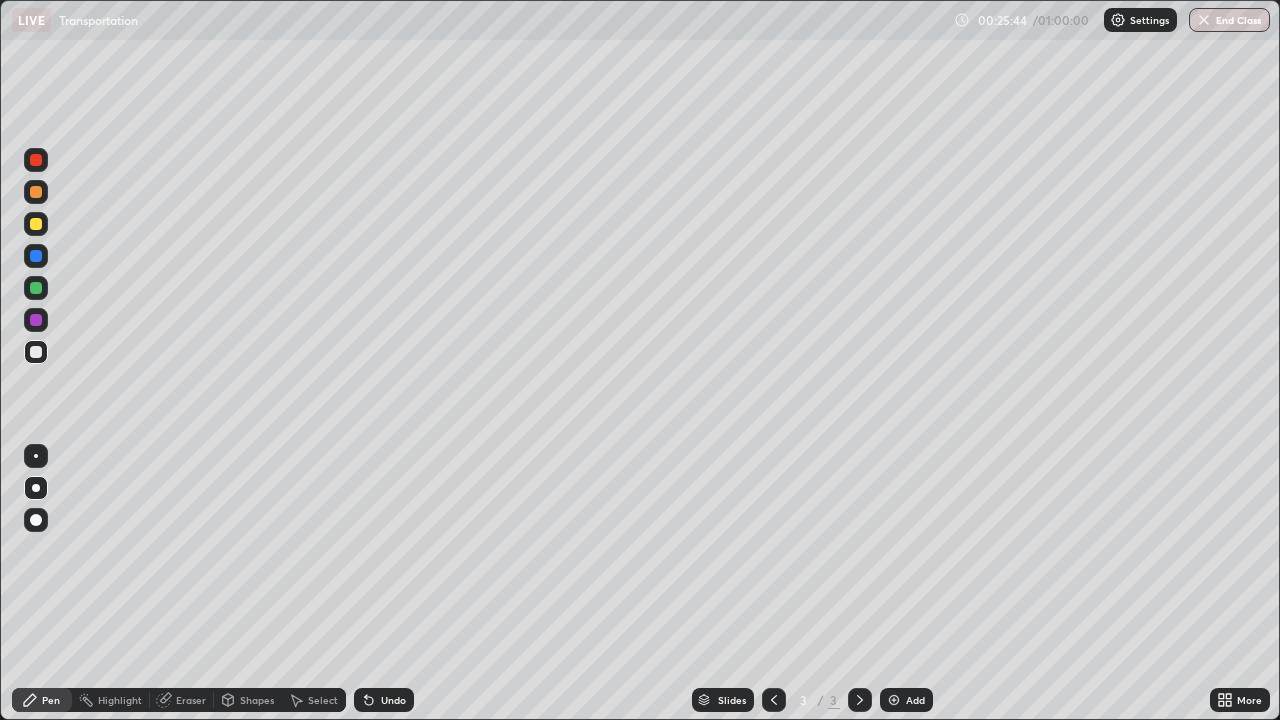 click at bounding box center [36, 520] 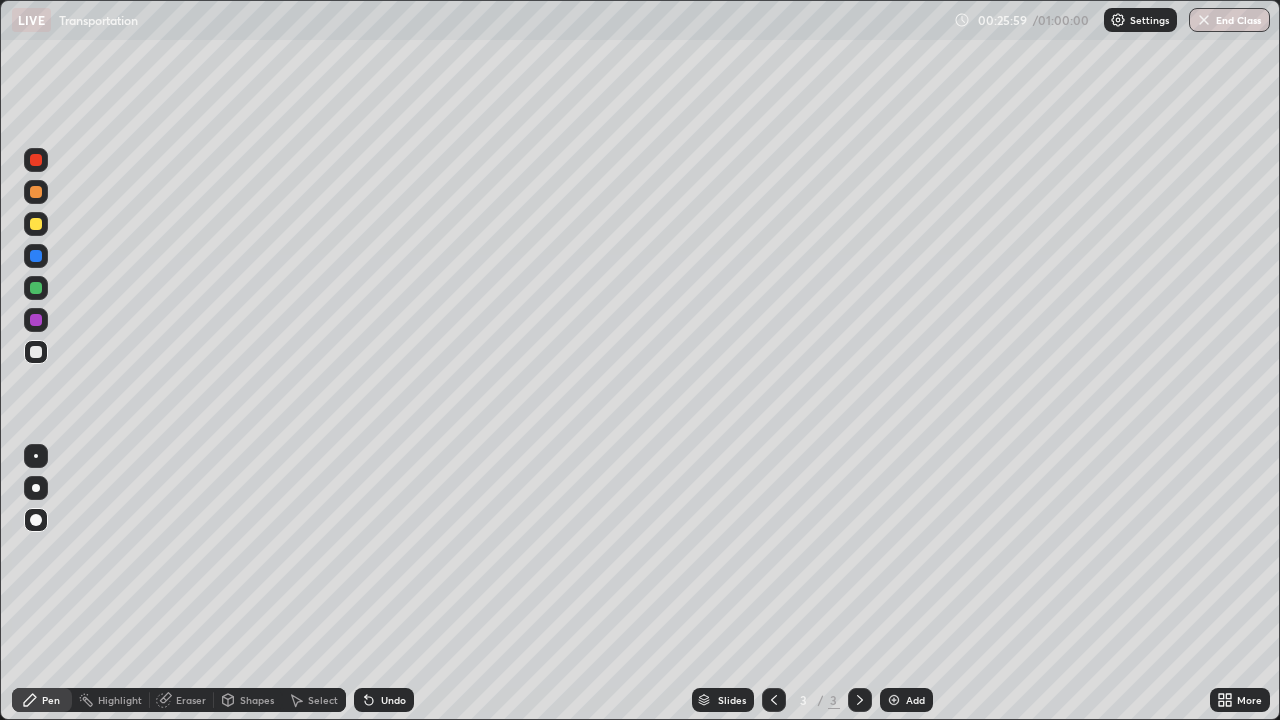 click at bounding box center (36, 224) 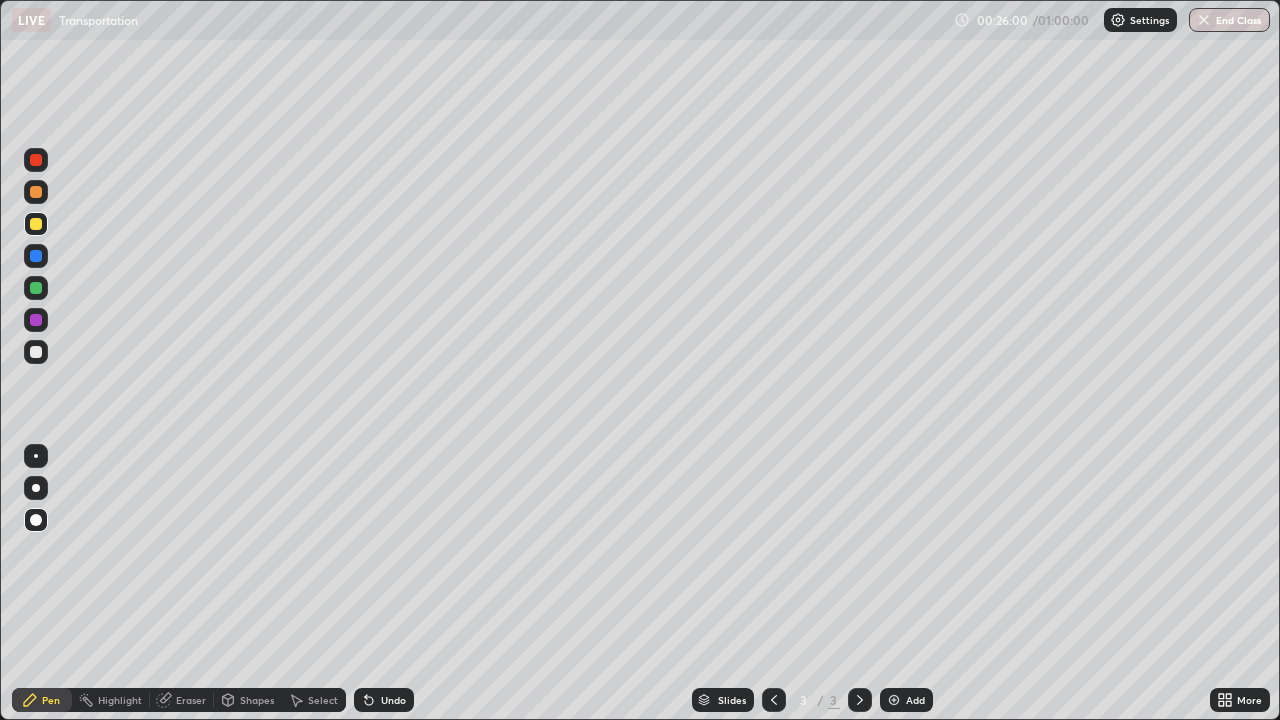 click at bounding box center (36, 160) 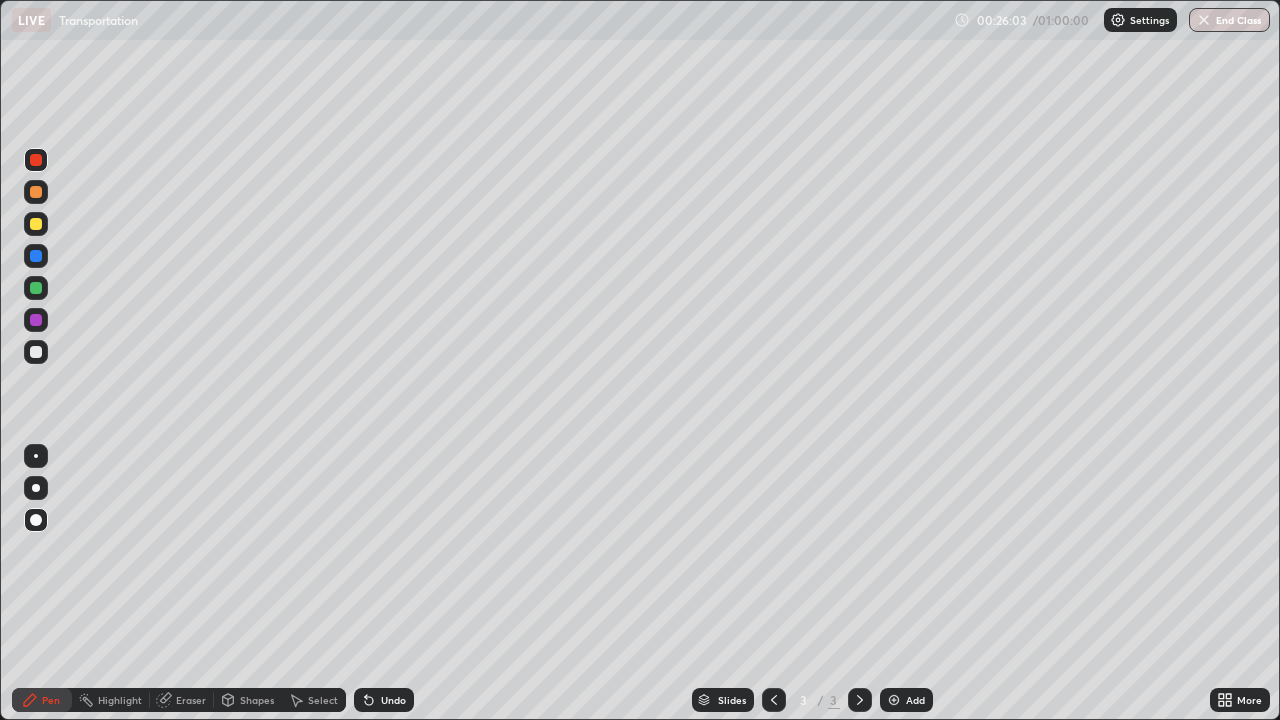 click at bounding box center (36, 288) 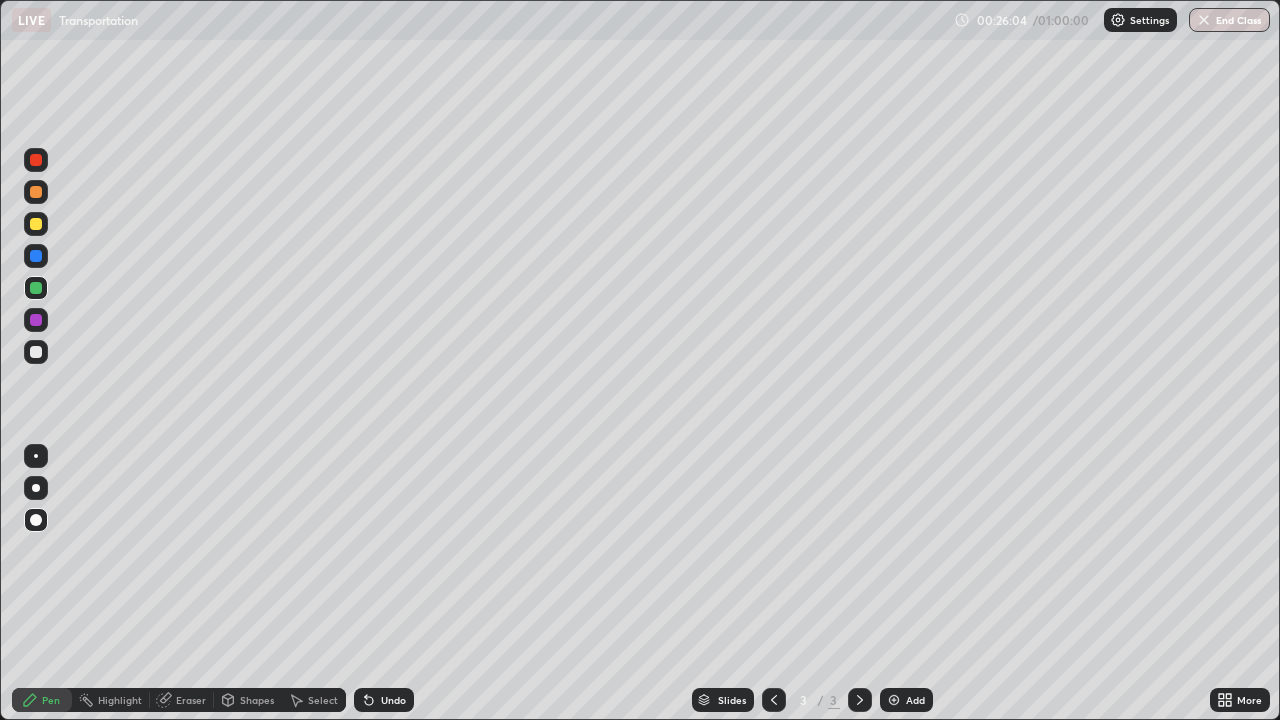 click at bounding box center [36, 488] 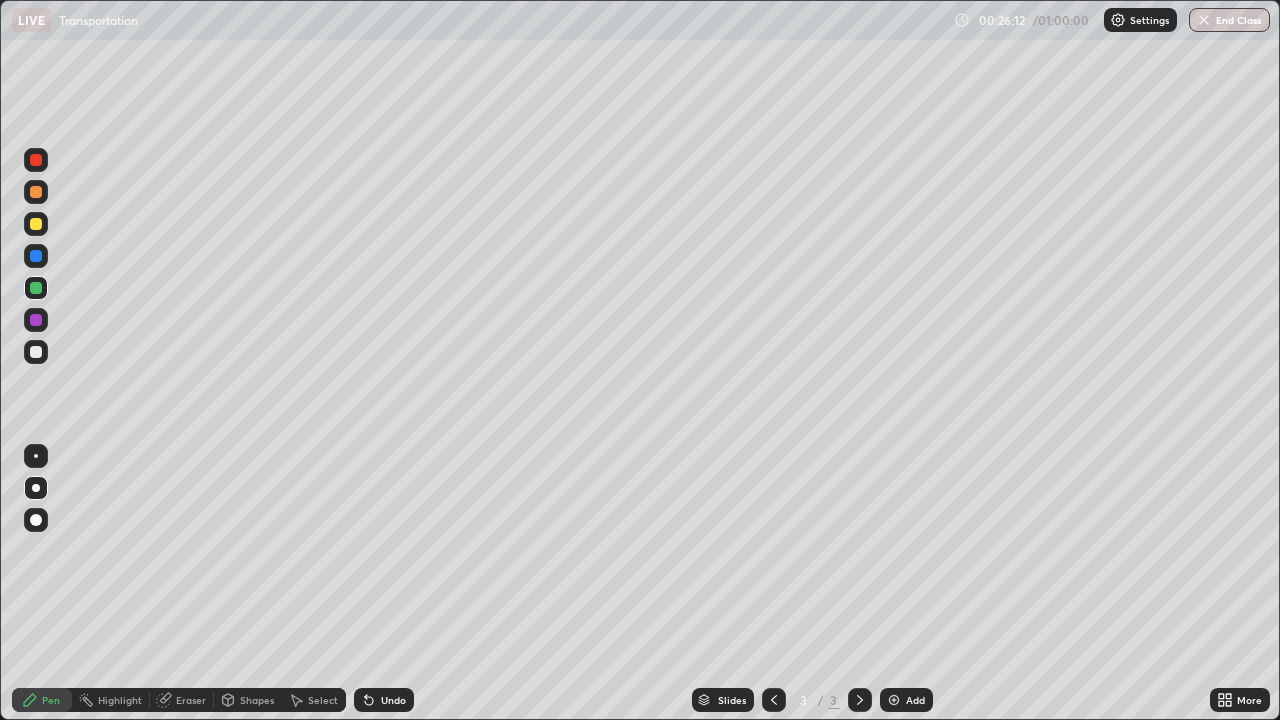 click at bounding box center [36, 224] 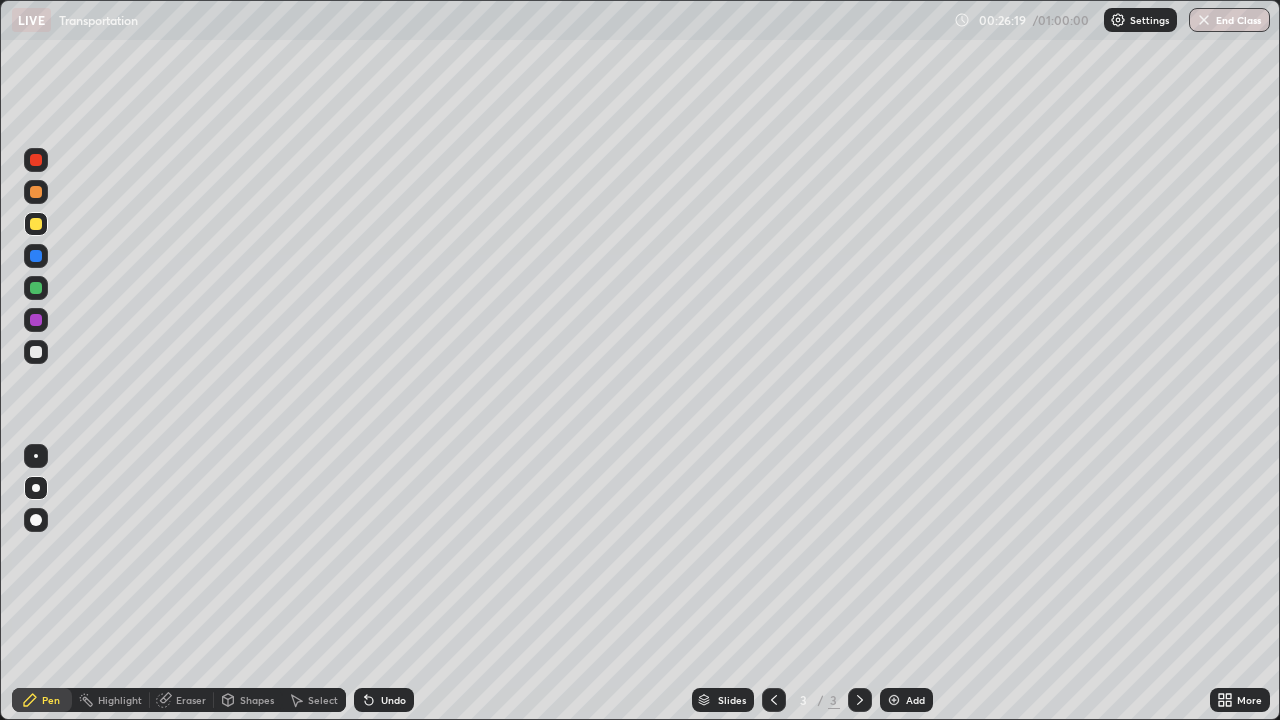 click at bounding box center [36, 456] 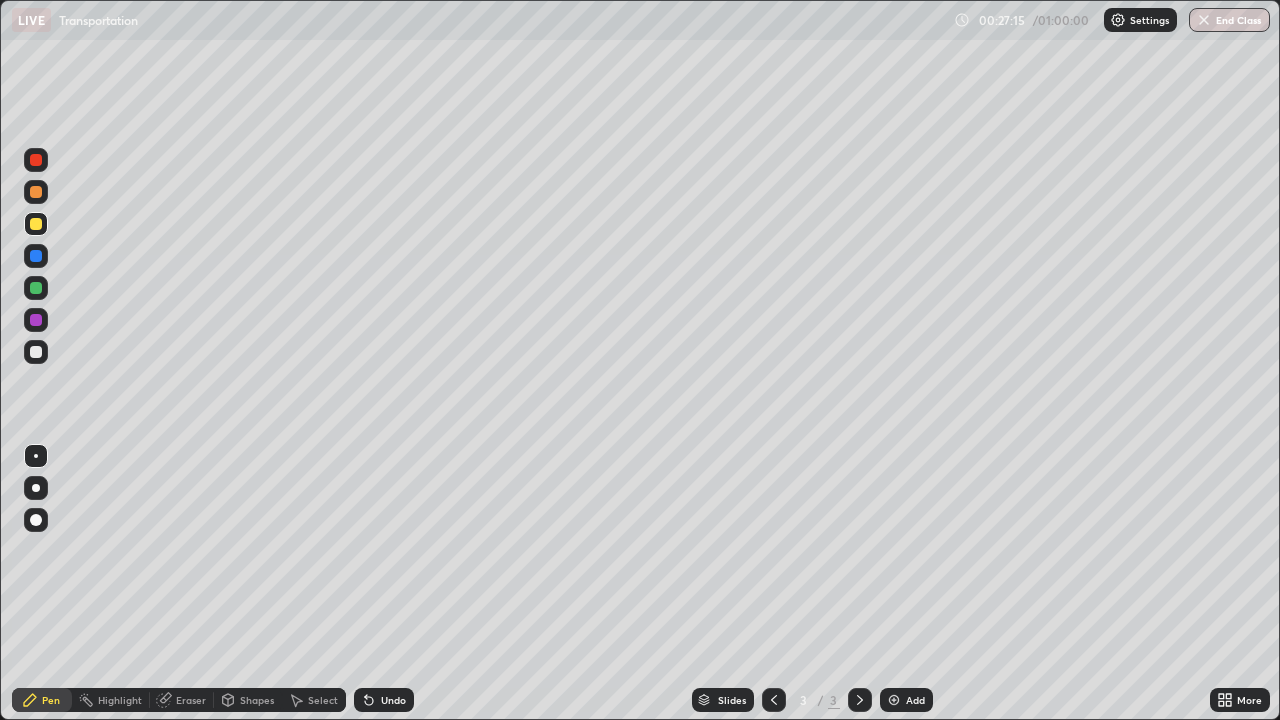 click at bounding box center [36, 224] 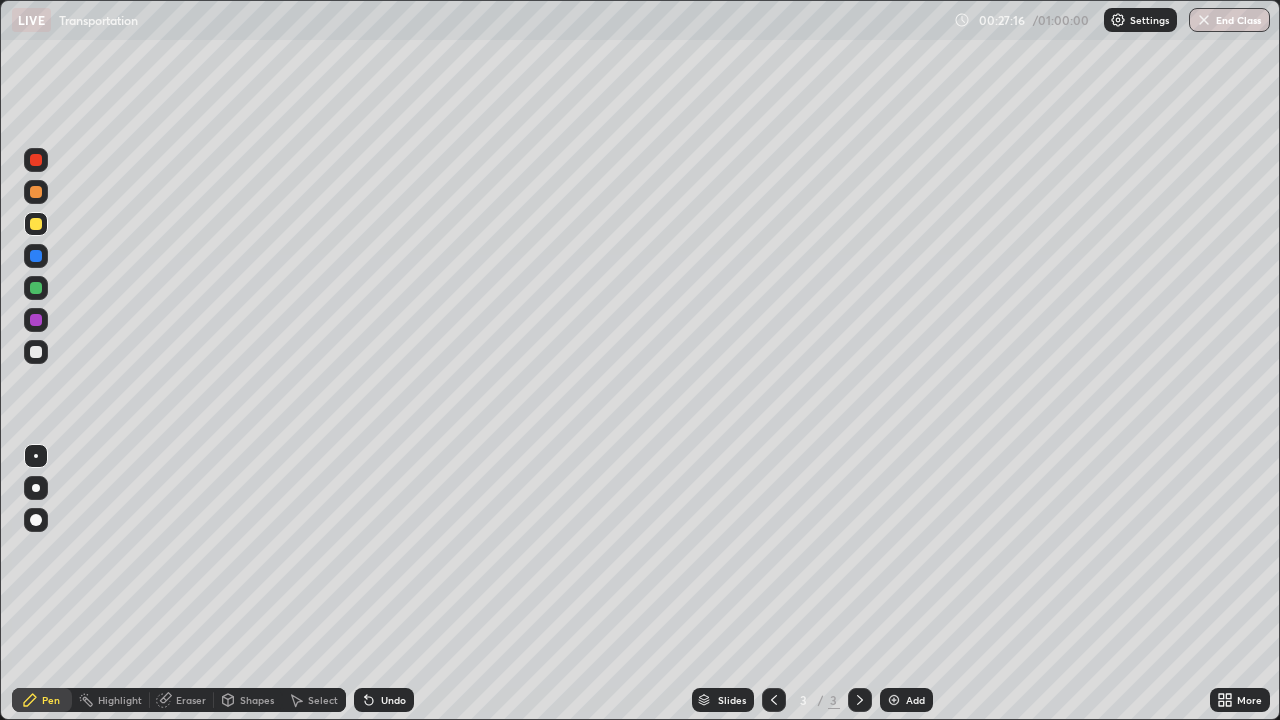 click at bounding box center [36, 352] 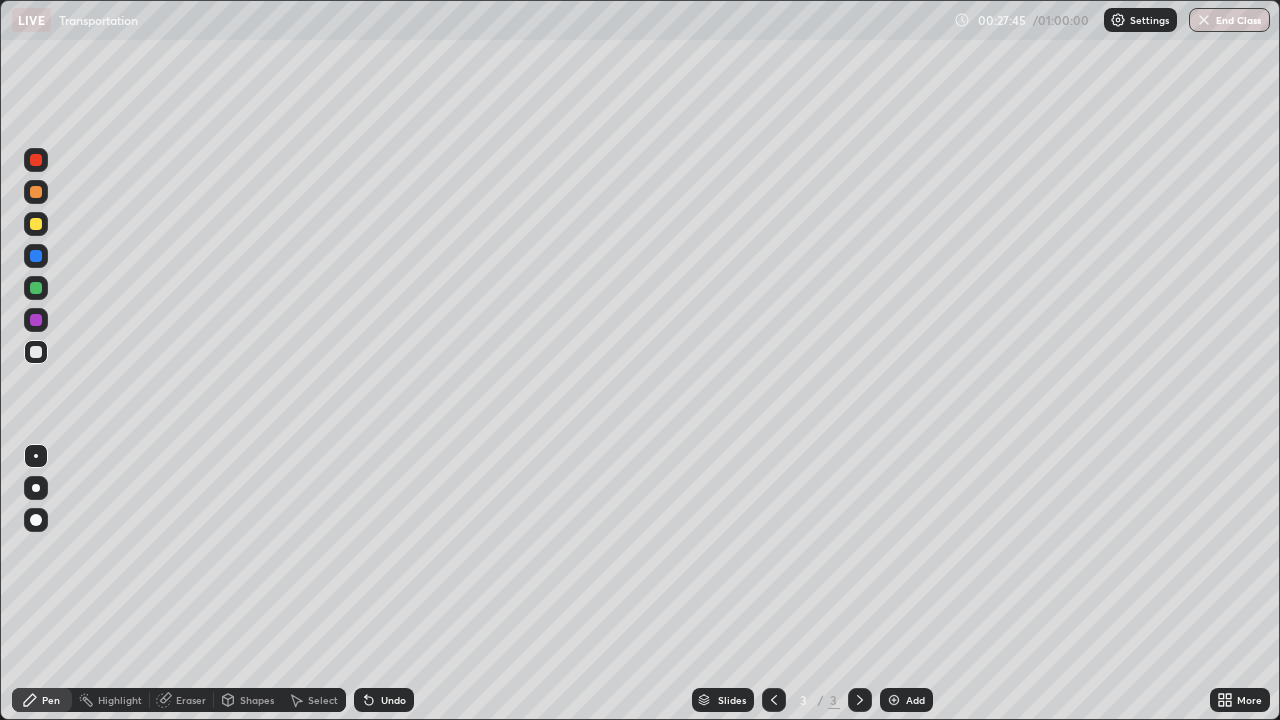 click at bounding box center (36, 288) 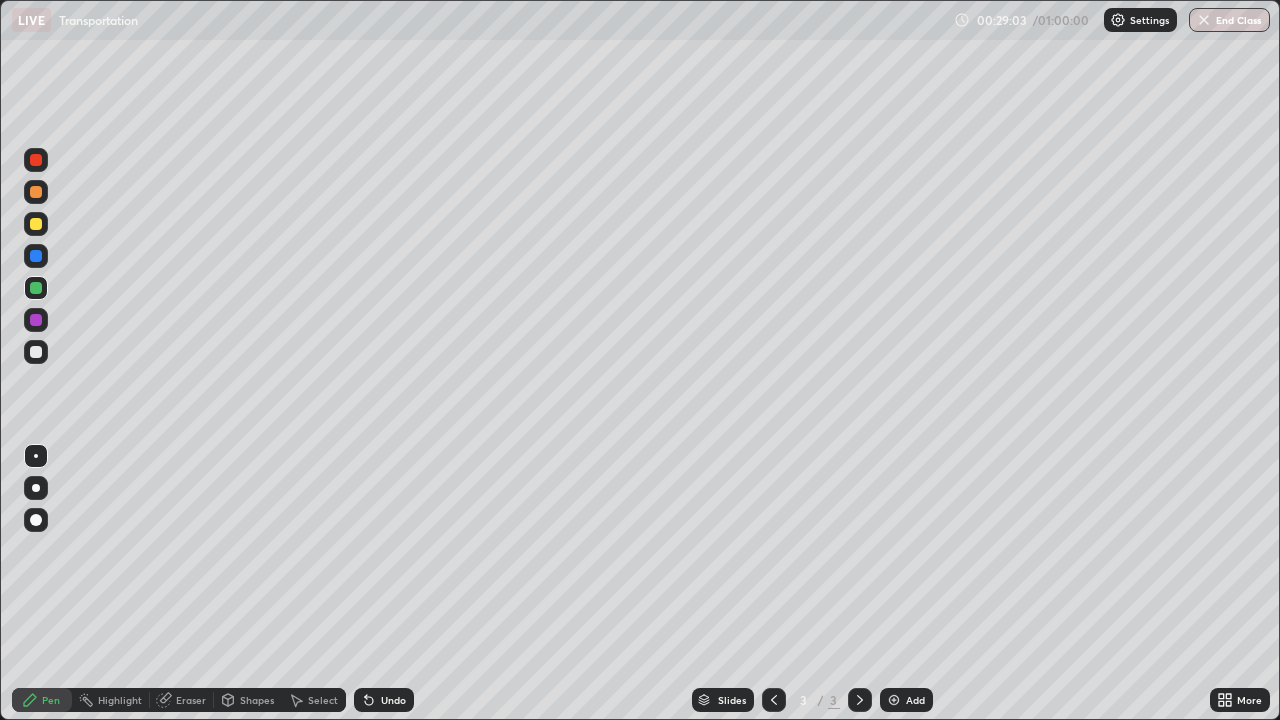 click at bounding box center (36, 160) 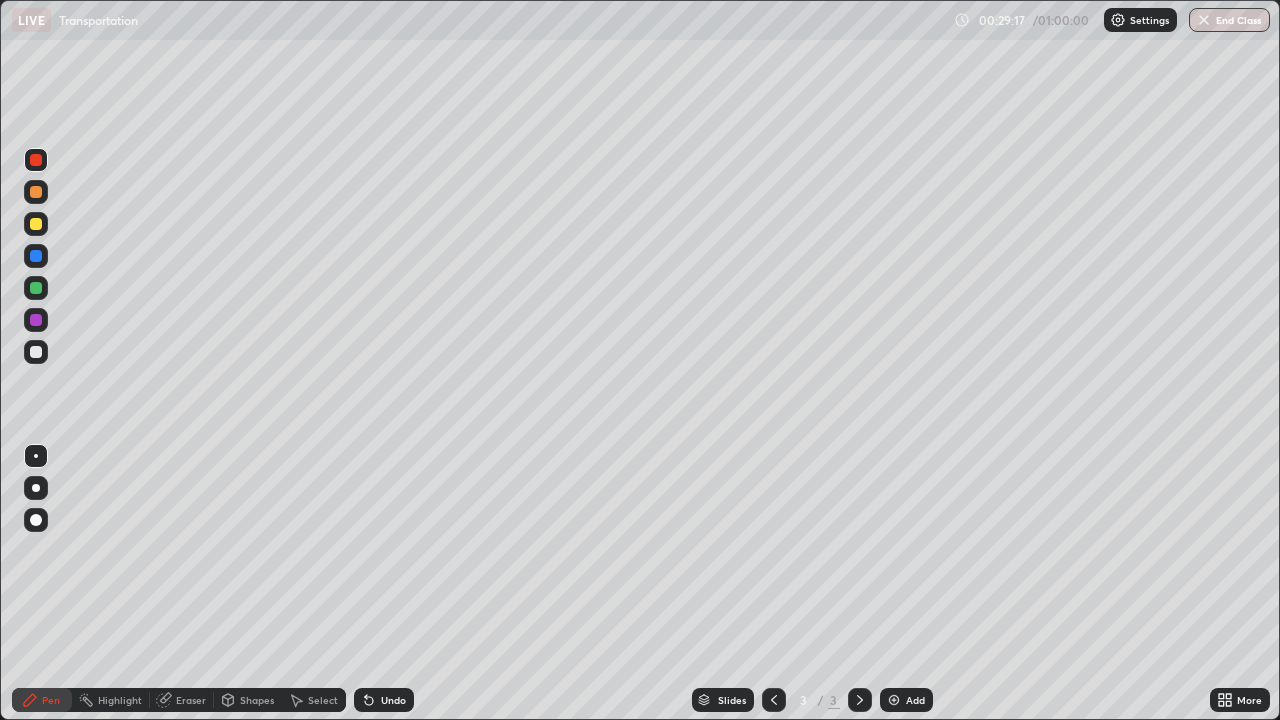 click at bounding box center [36, 224] 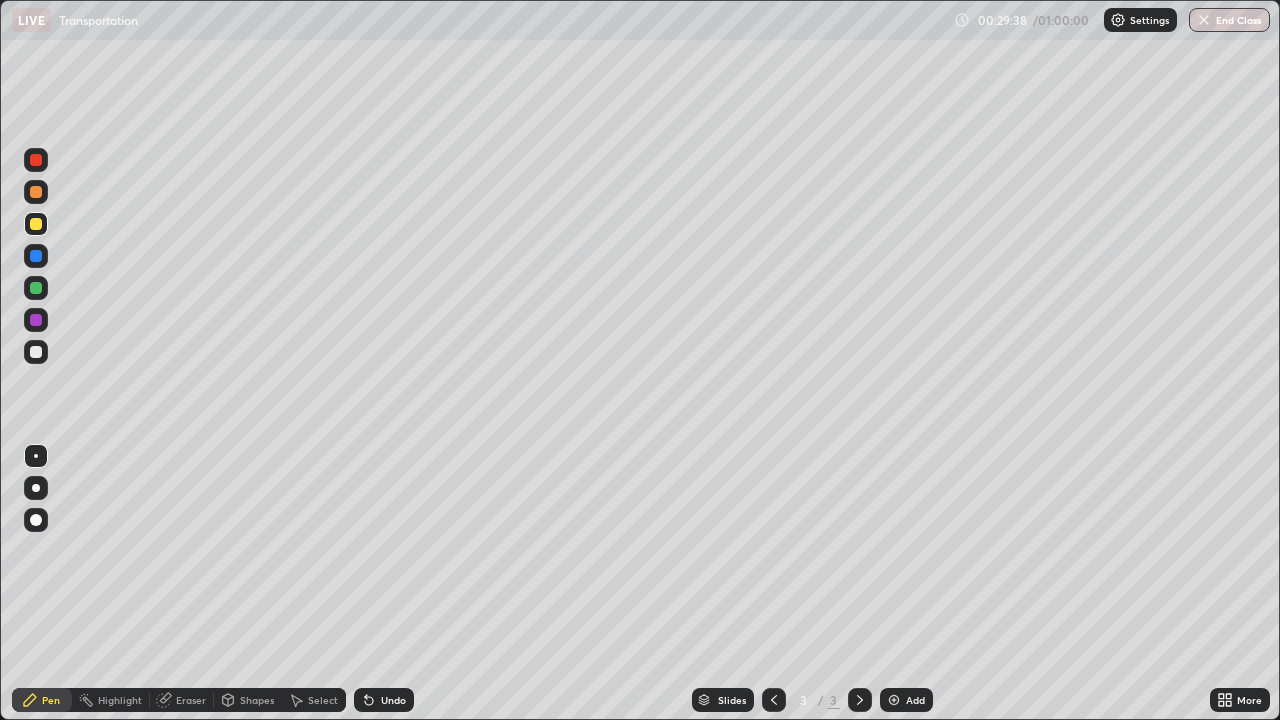 click at bounding box center (36, 160) 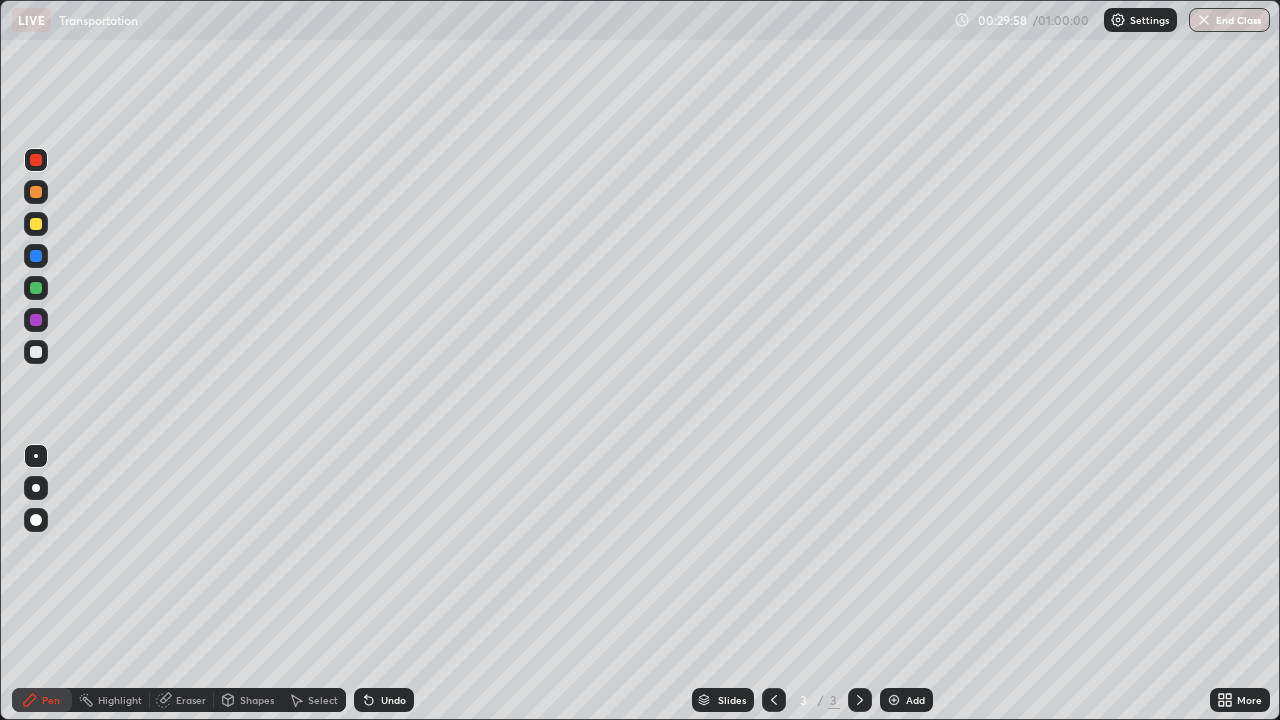 click at bounding box center [36, 320] 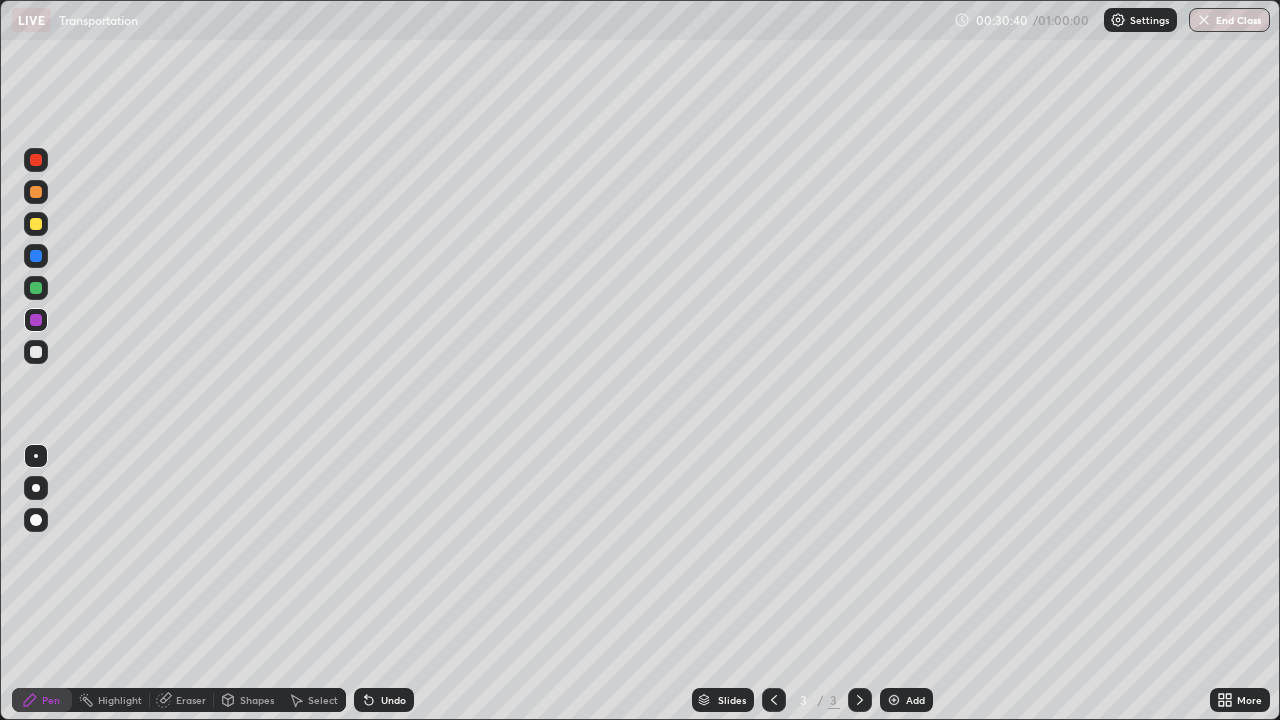 click at bounding box center (36, 160) 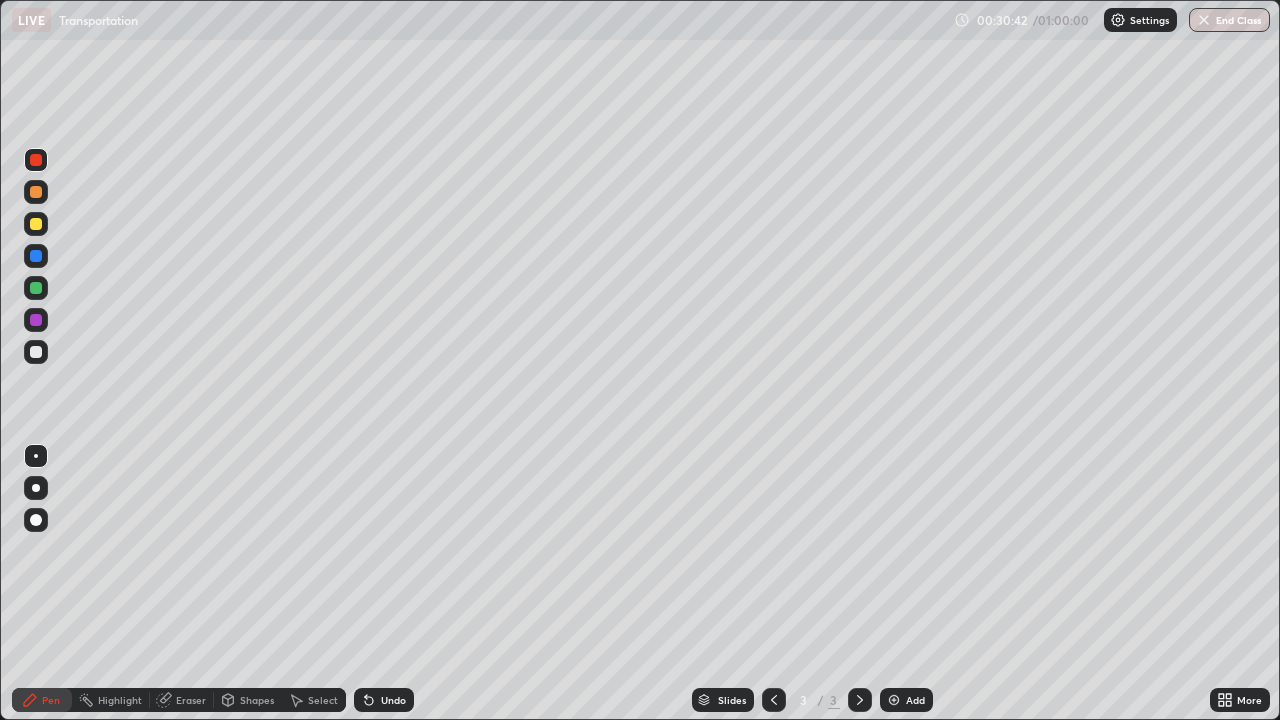 click at bounding box center [36, 288] 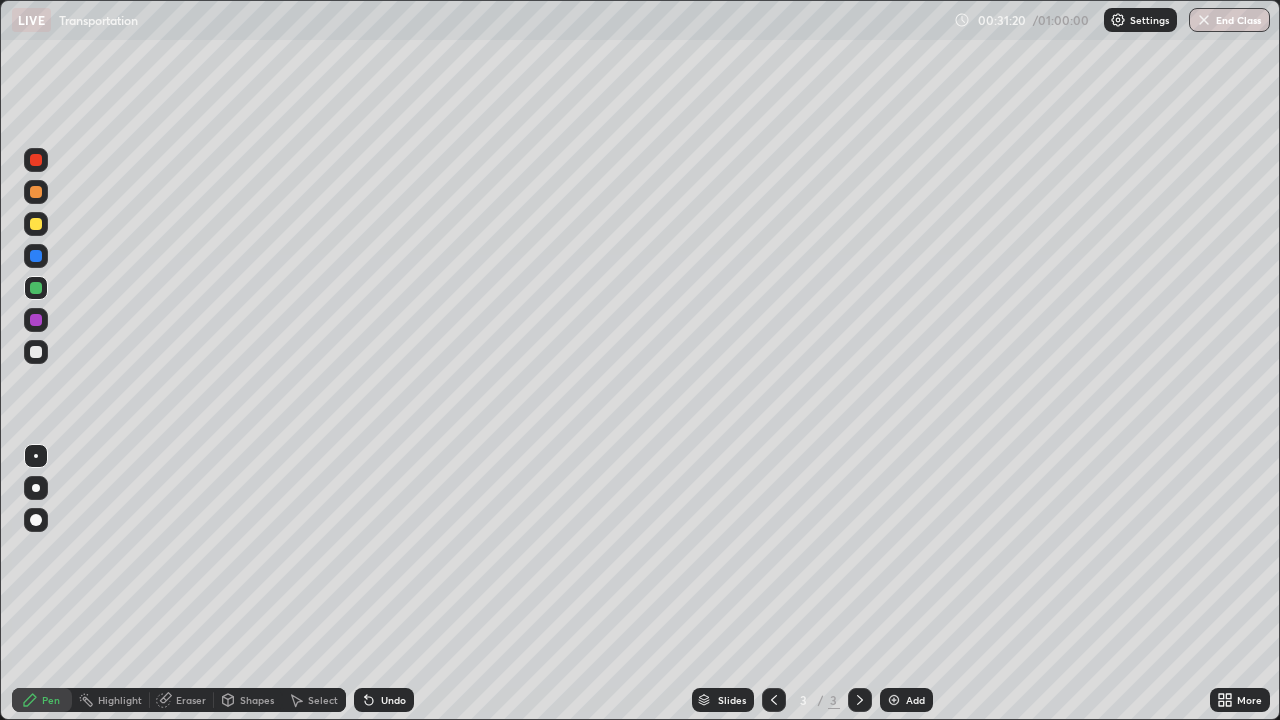 click on "More" at bounding box center [1249, 700] 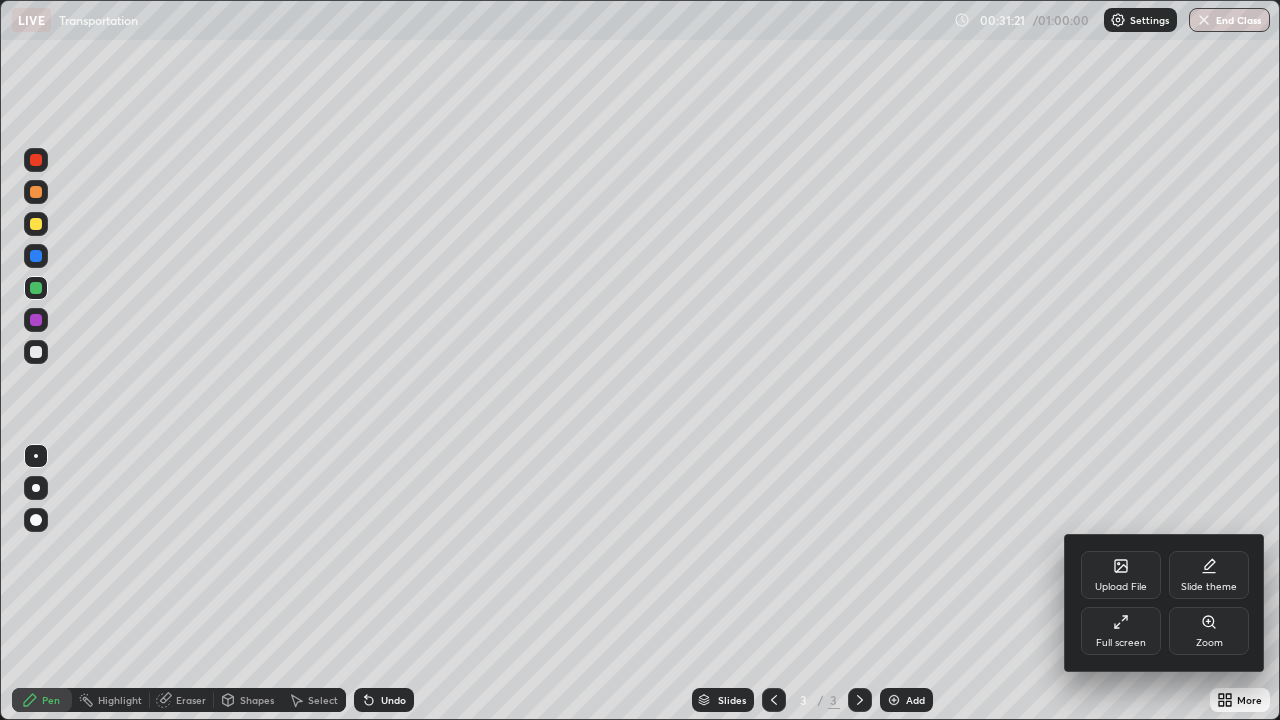 click 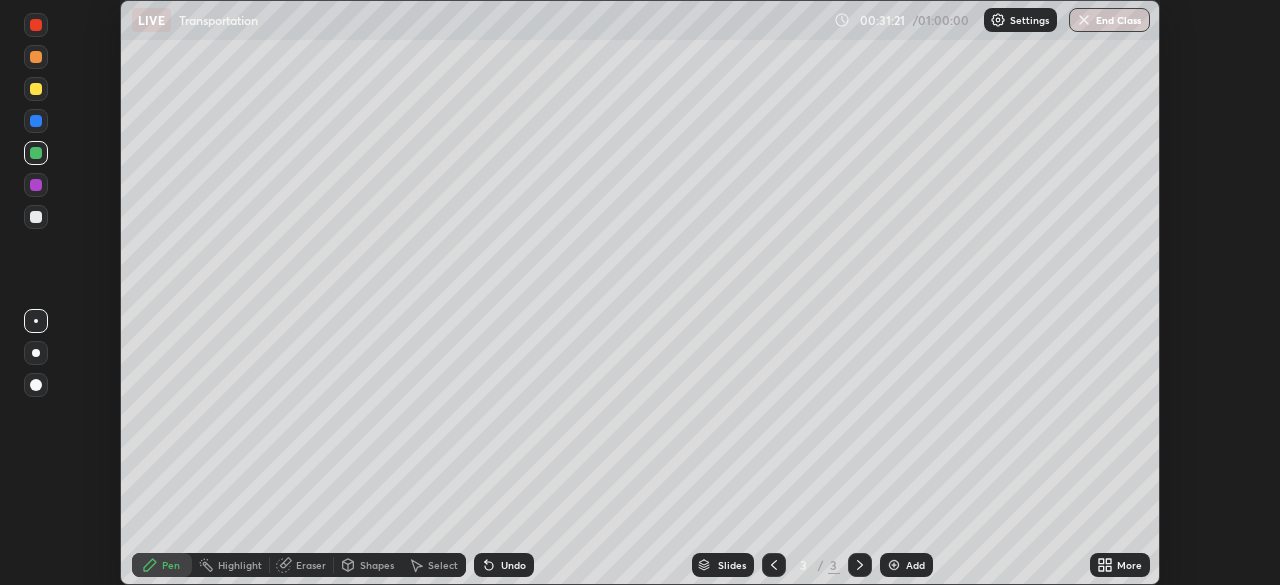 scroll, scrollTop: 585, scrollLeft: 1280, axis: both 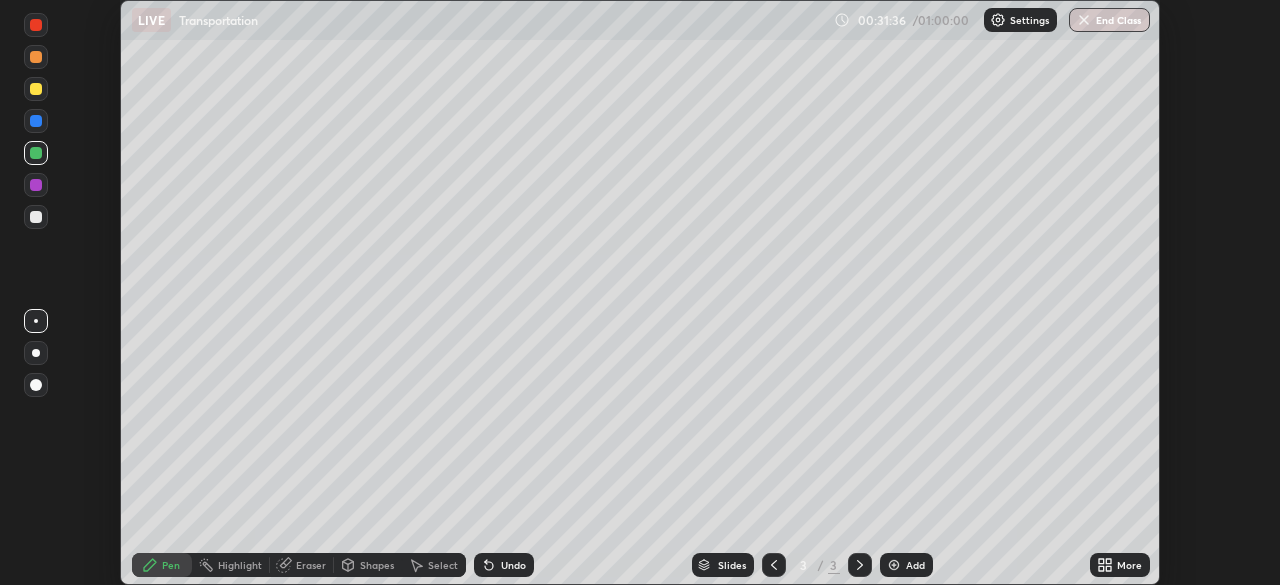 click 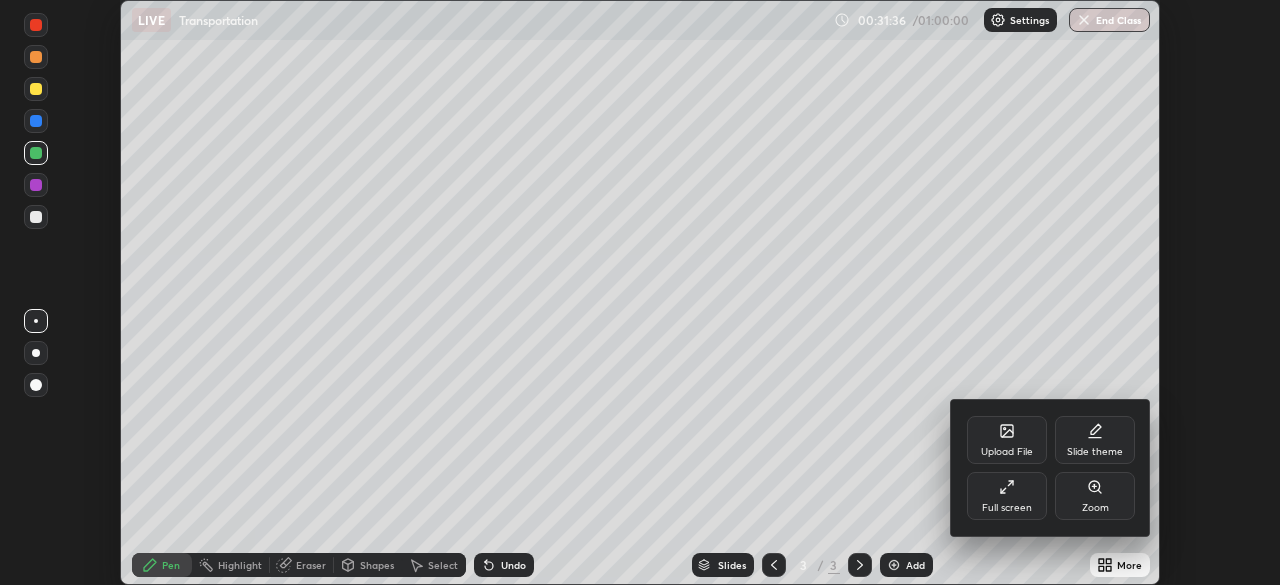 click on "Full screen" at bounding box center (1007, 496) 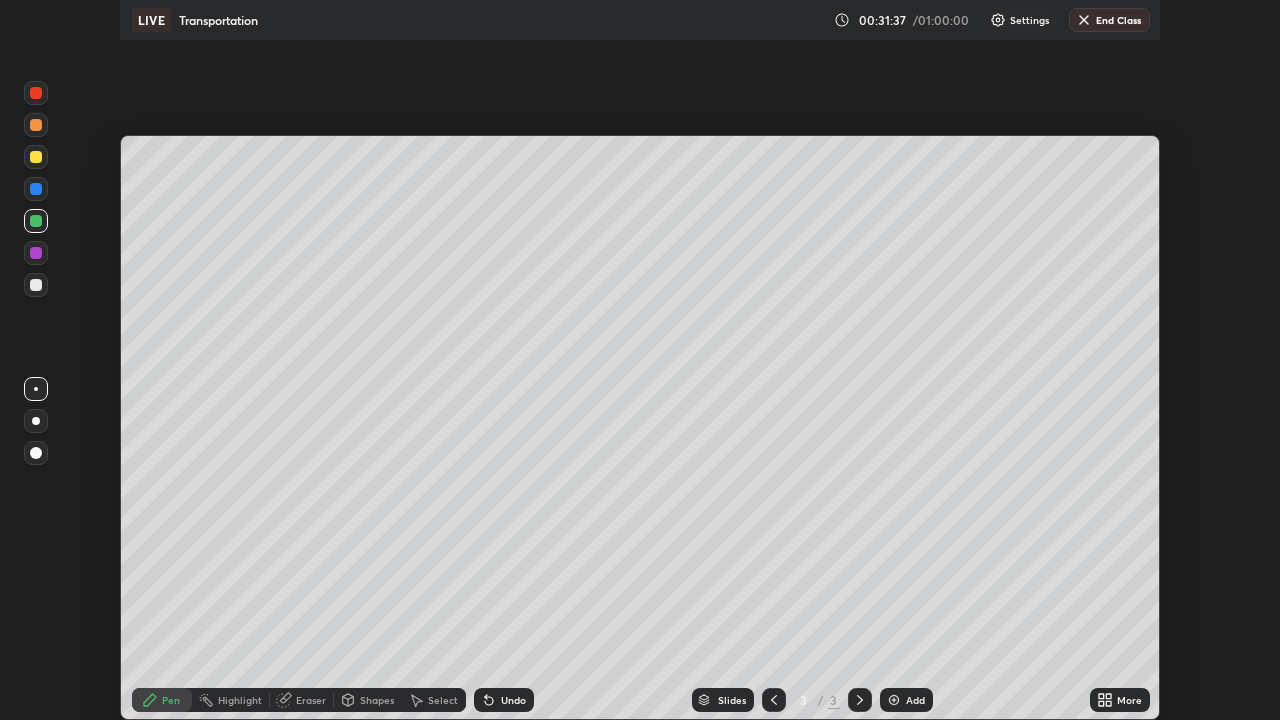 scroll, scrollTop: 99280, scrollLeft: 98720, axis: both 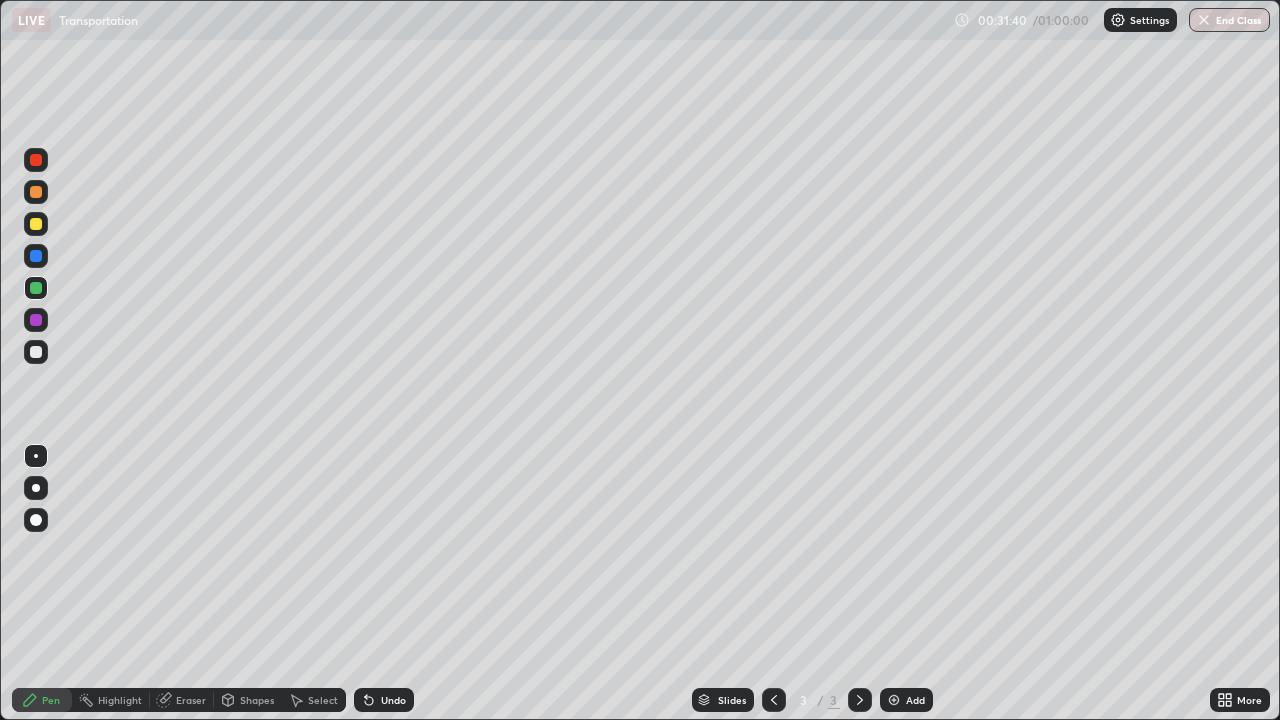 click at bounding box center (36, 192) 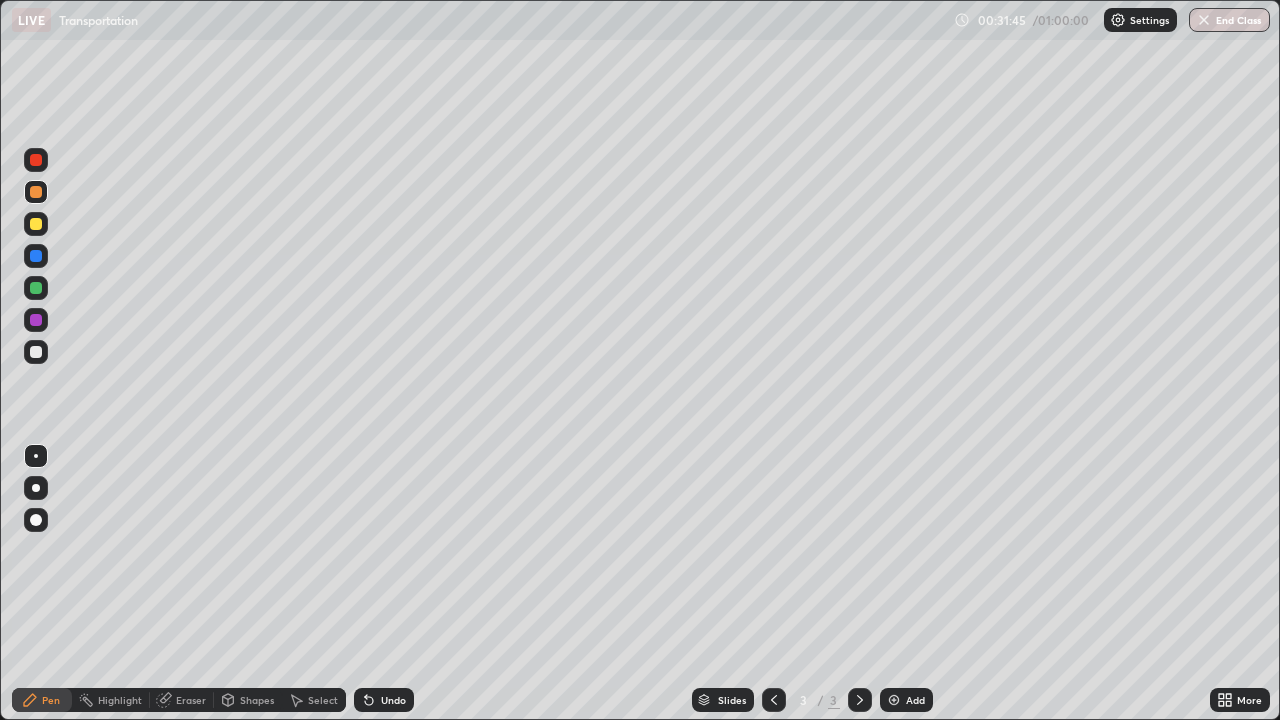 click at bounding box center [36, 224] 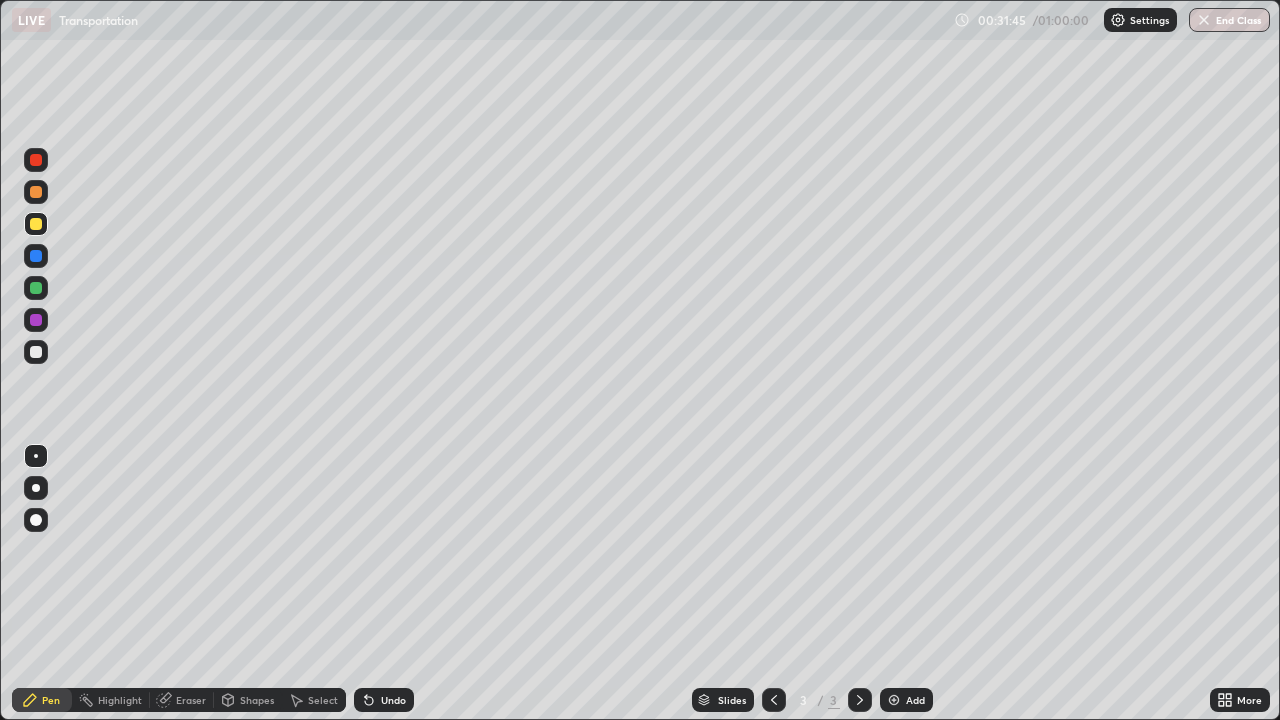 click at bounding box center (36, 256) 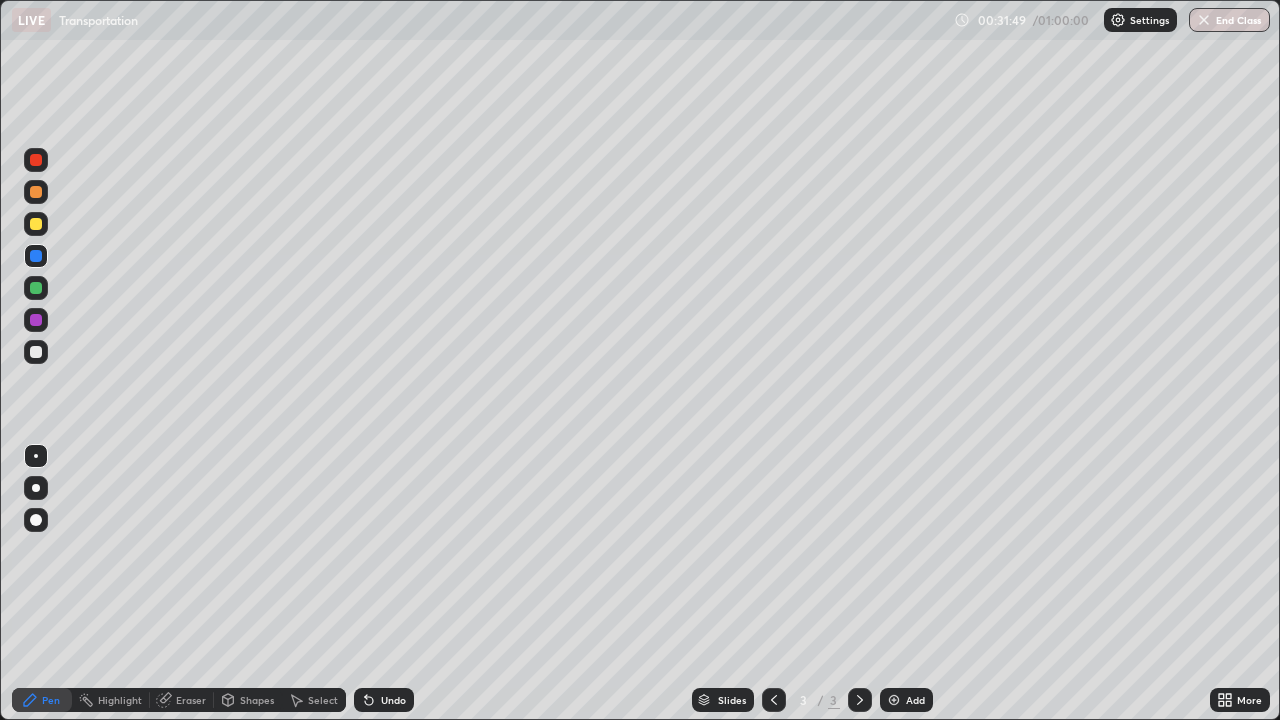 click on "Undo" at bounding box center (393, 700) 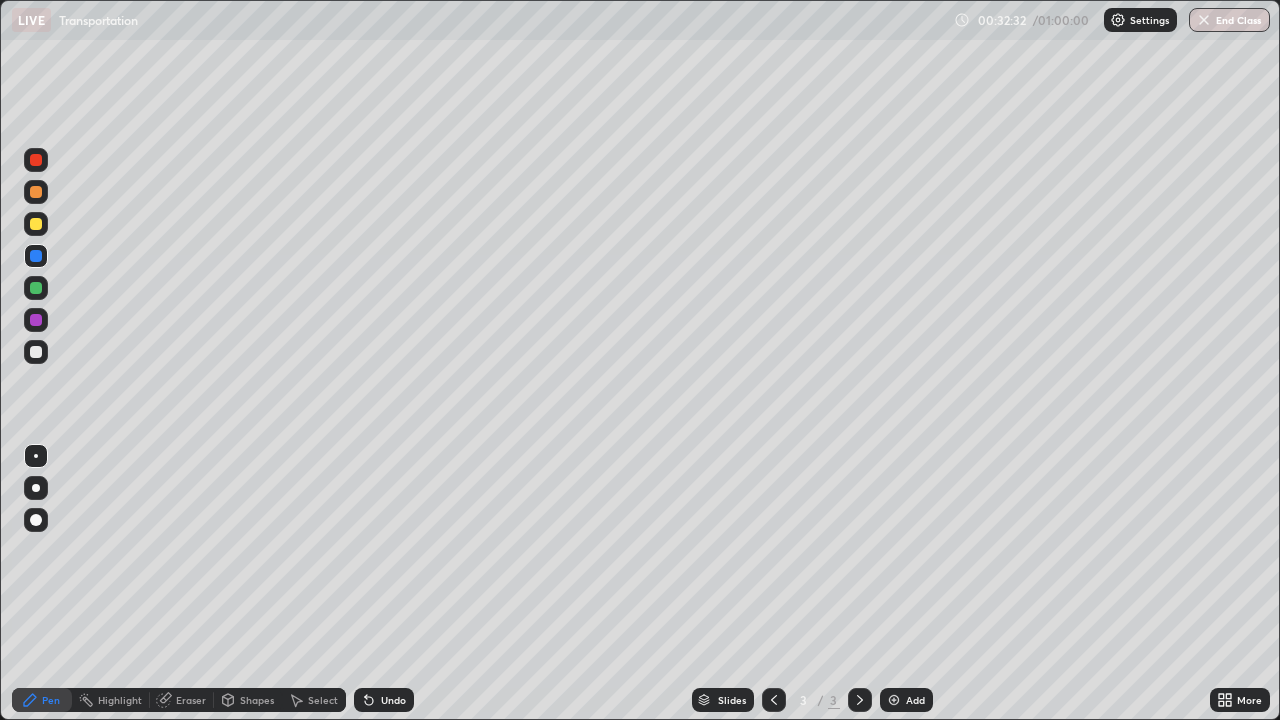 click at bounding box center [36, 224] 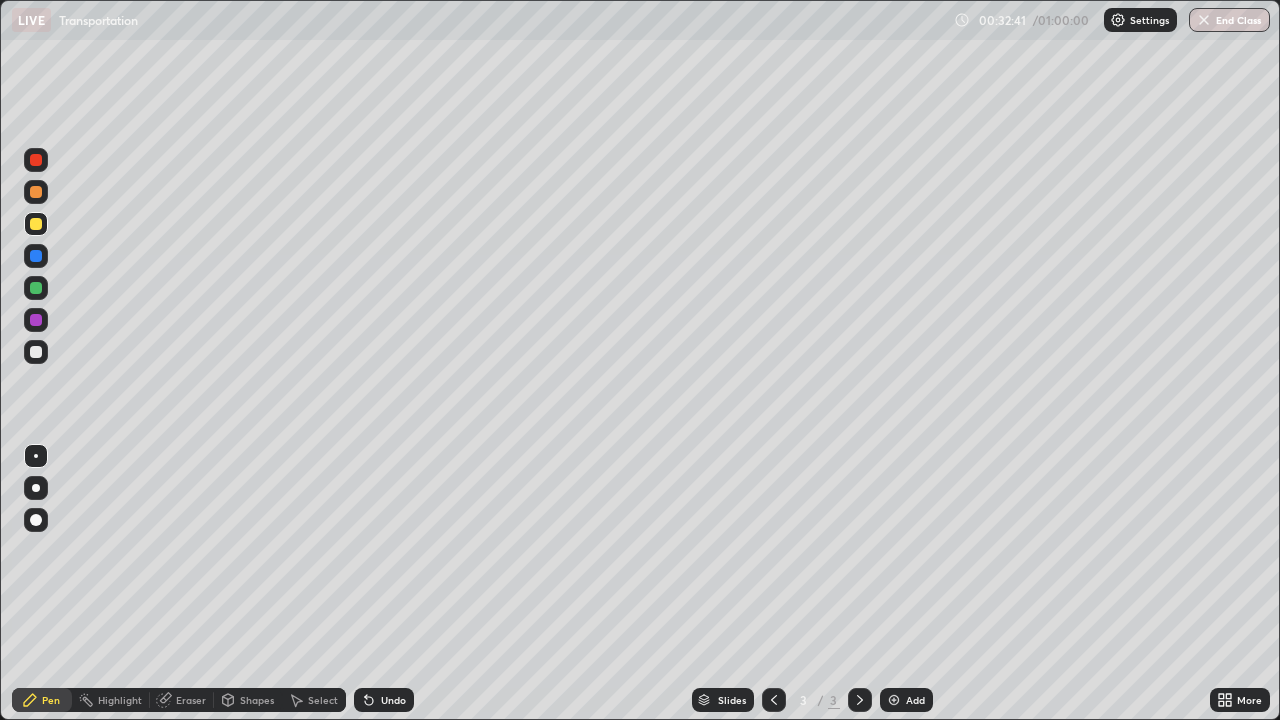 click on "Undo" at bounding box center [393, 700] 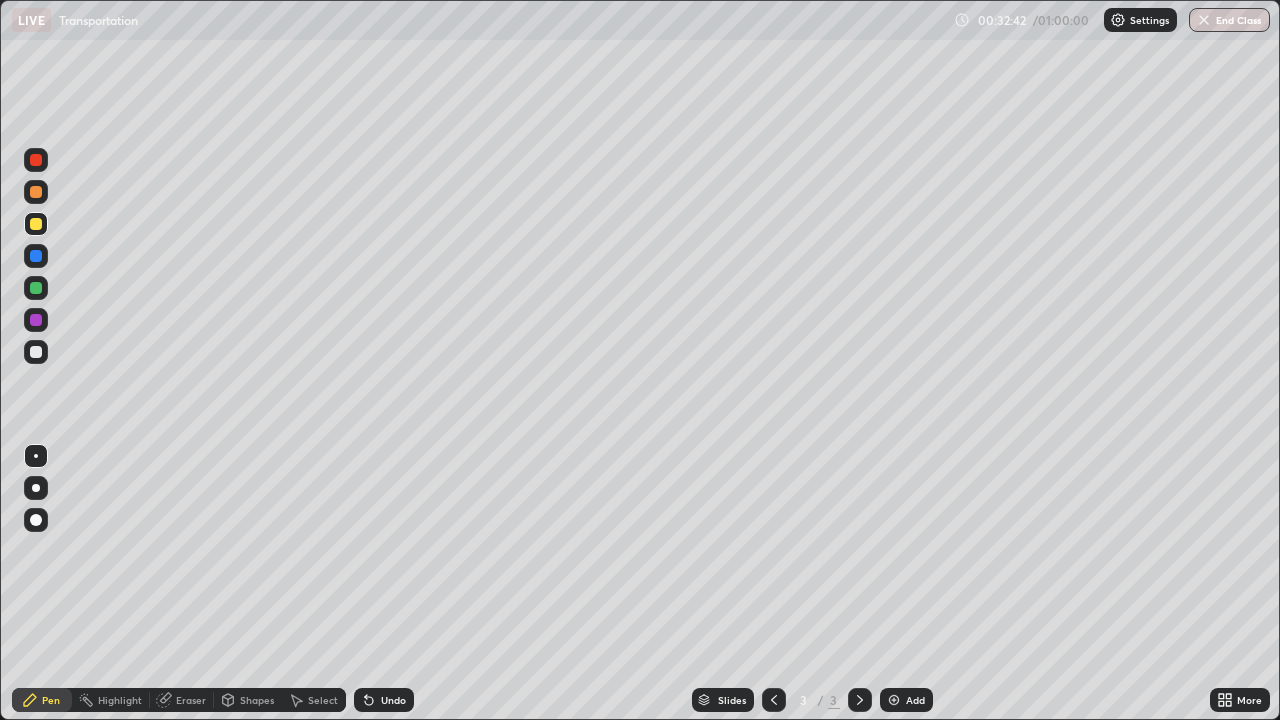 click on "Undo" at bounding box center (393, 700) 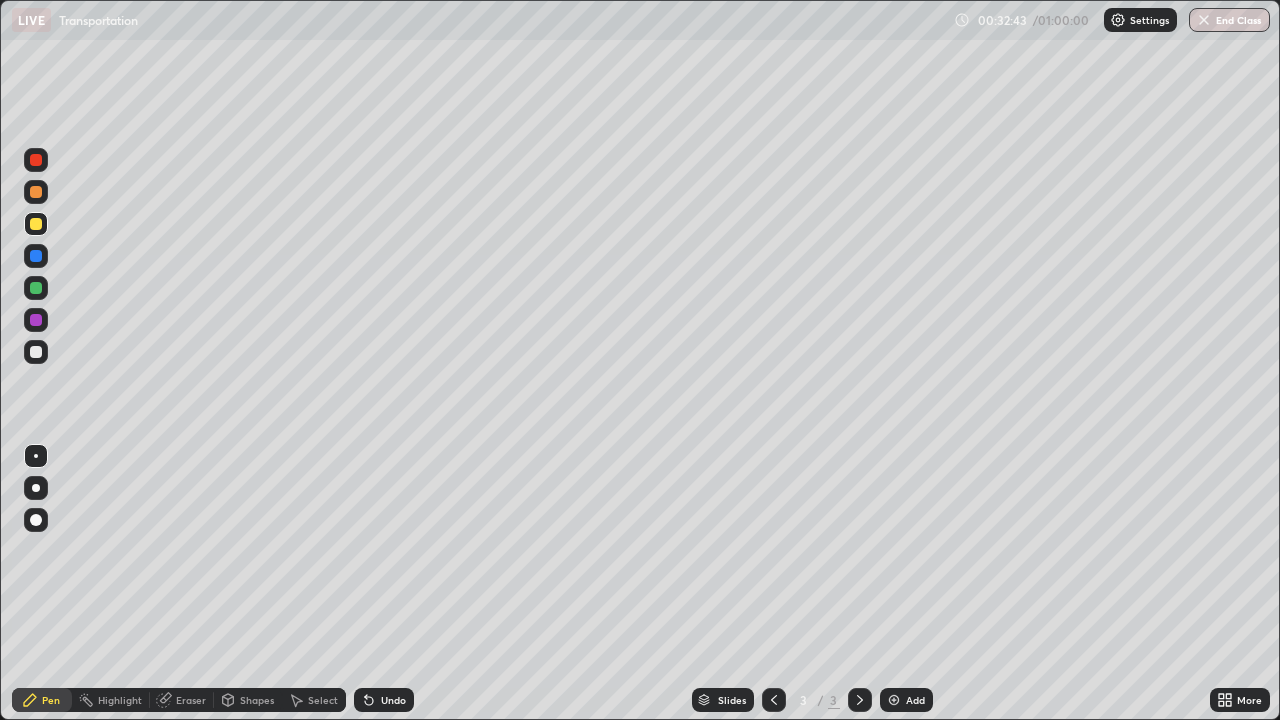 click at bounding box center [36, 256] 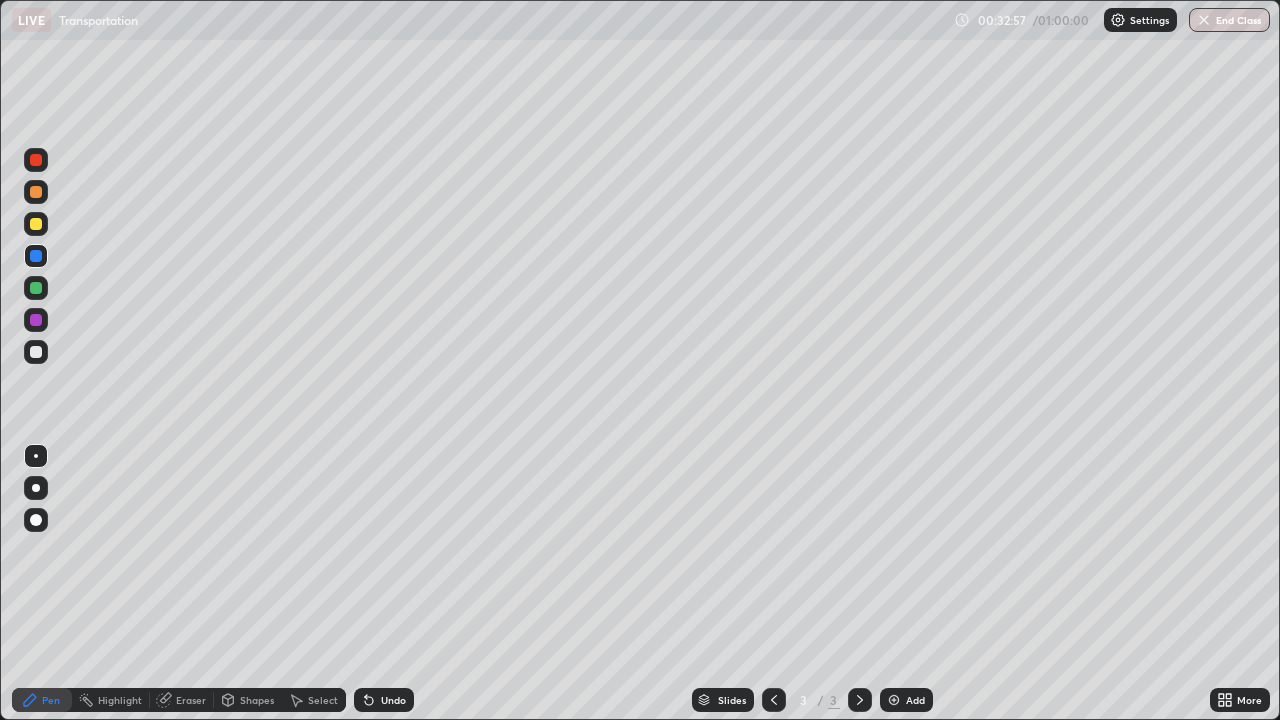 click at bounding box center [36, 160] 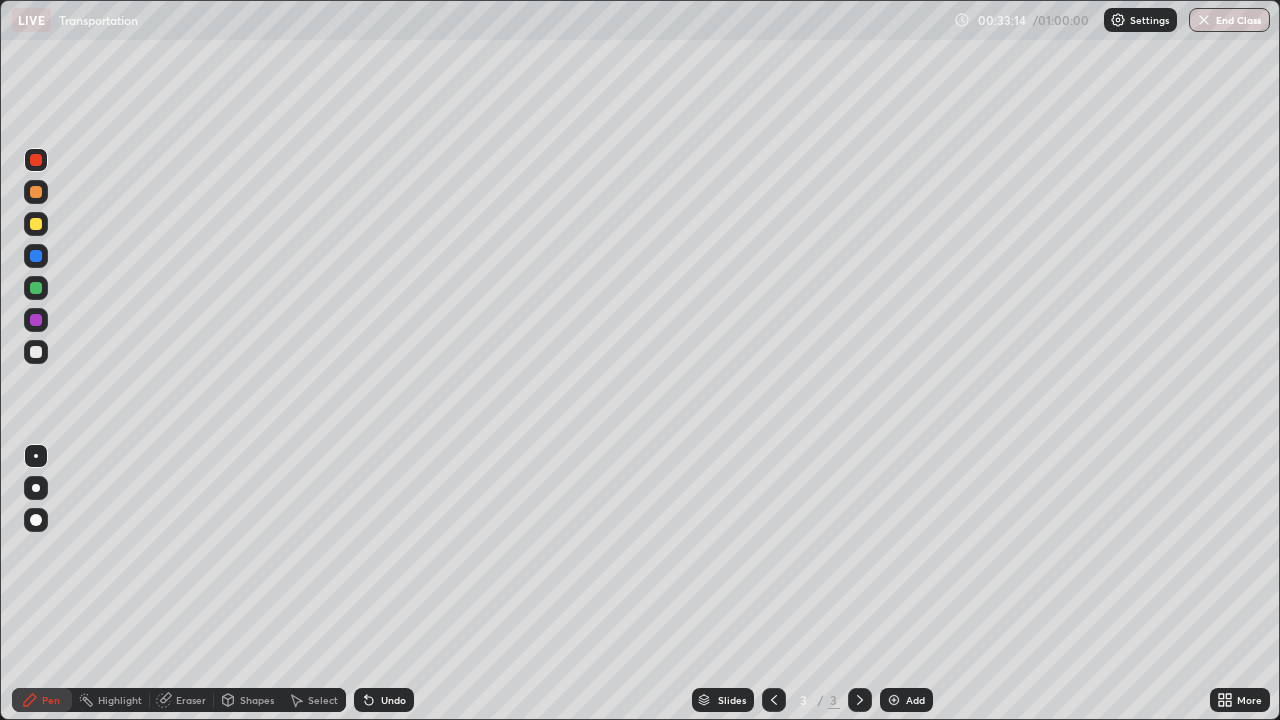 click at bounding box center [36, 160] 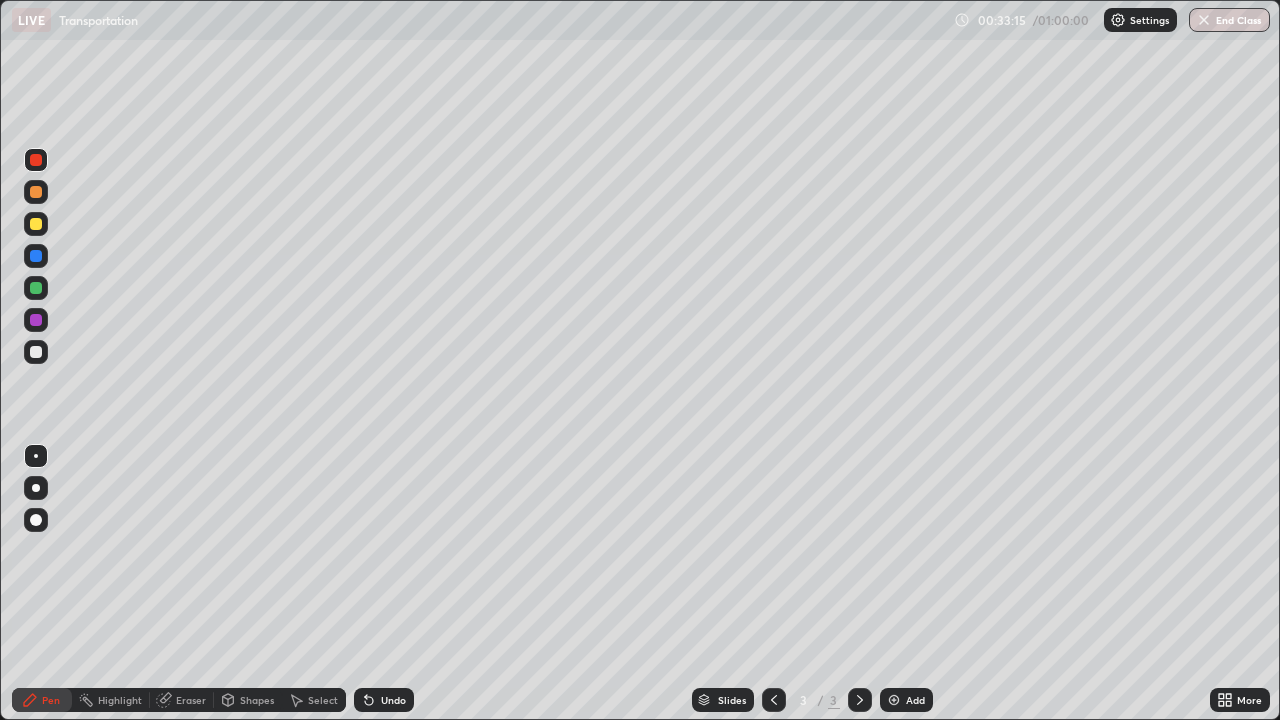 click at bounding box center [36, 320] 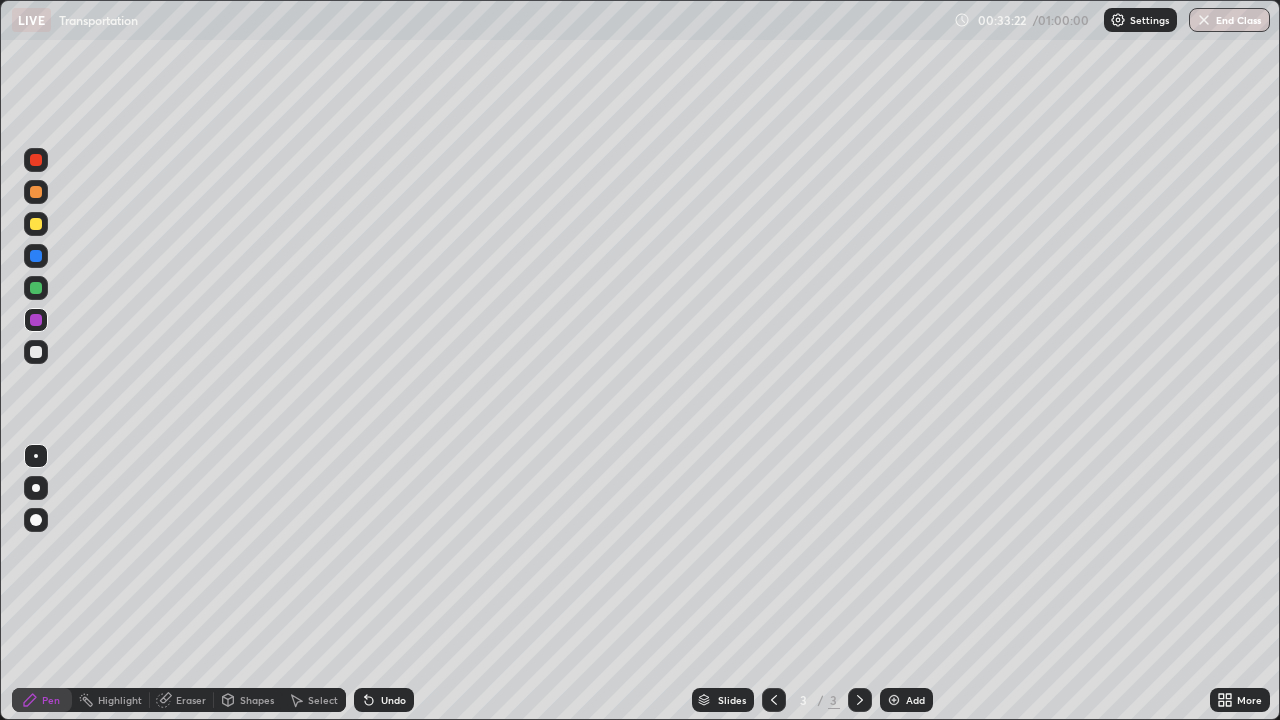 click at bounding box center (36, 160) 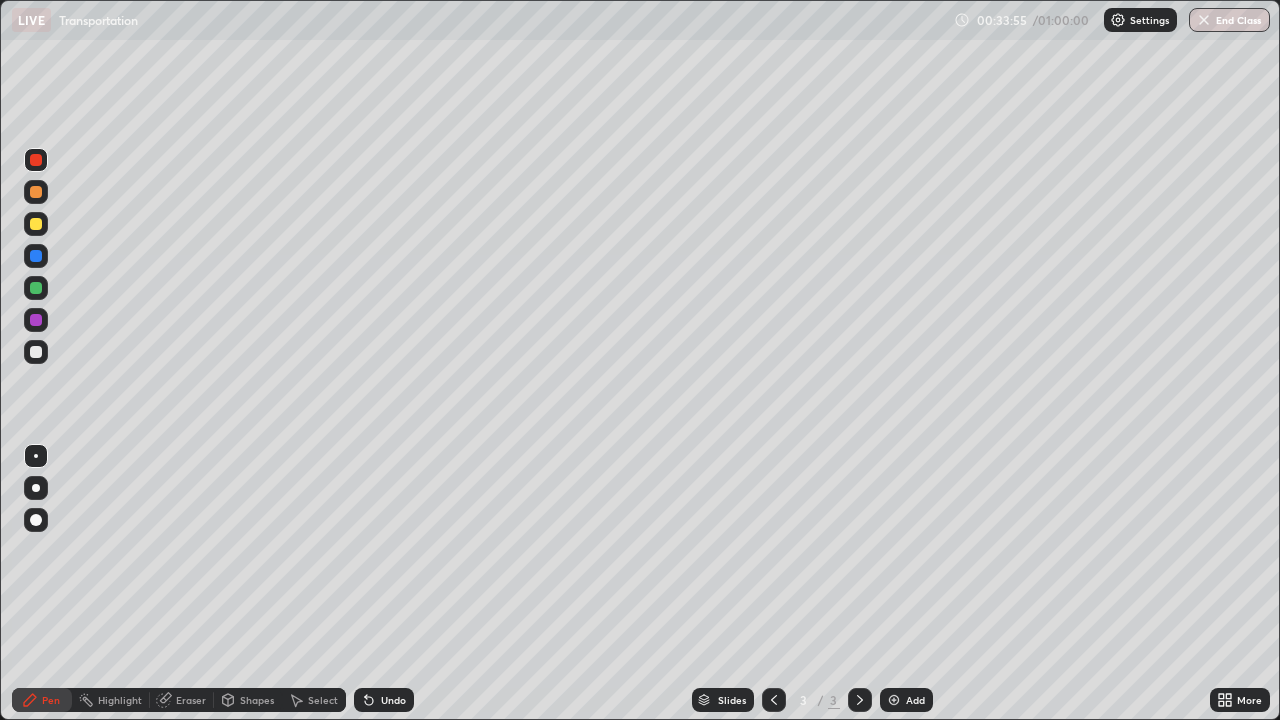click at bounding box center (36, 256) 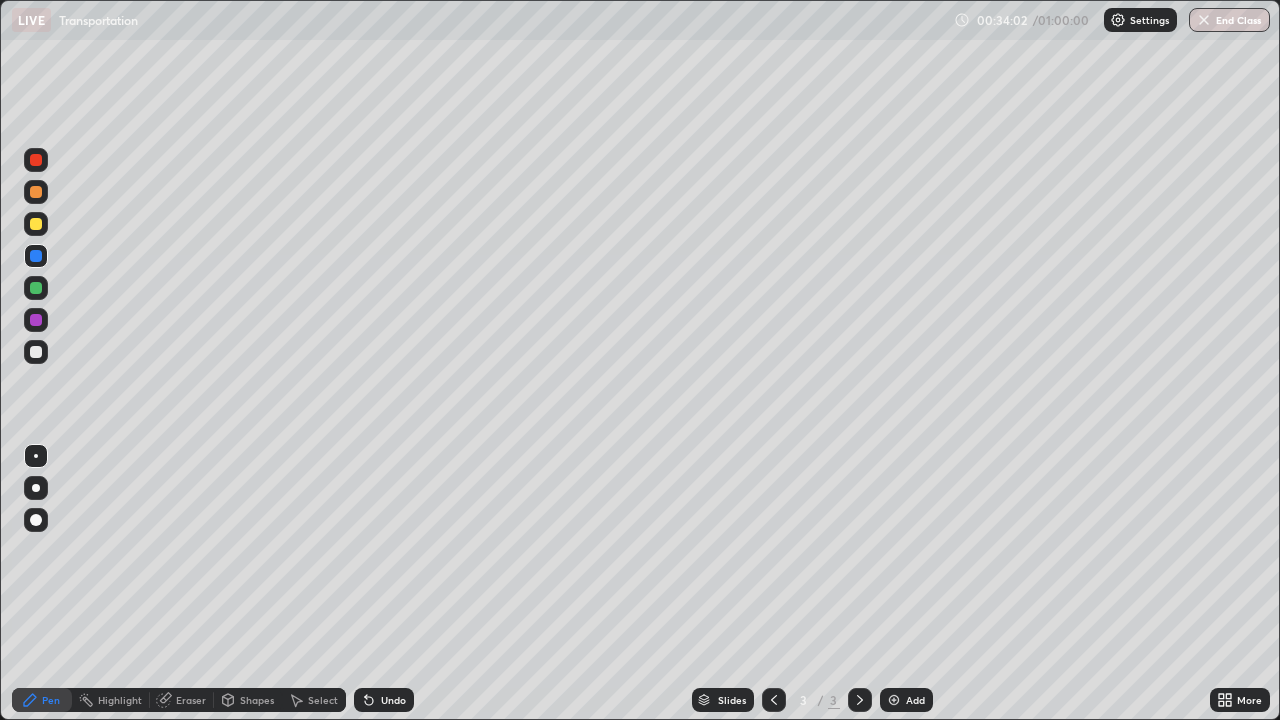 click at bounding box center (36, 288) 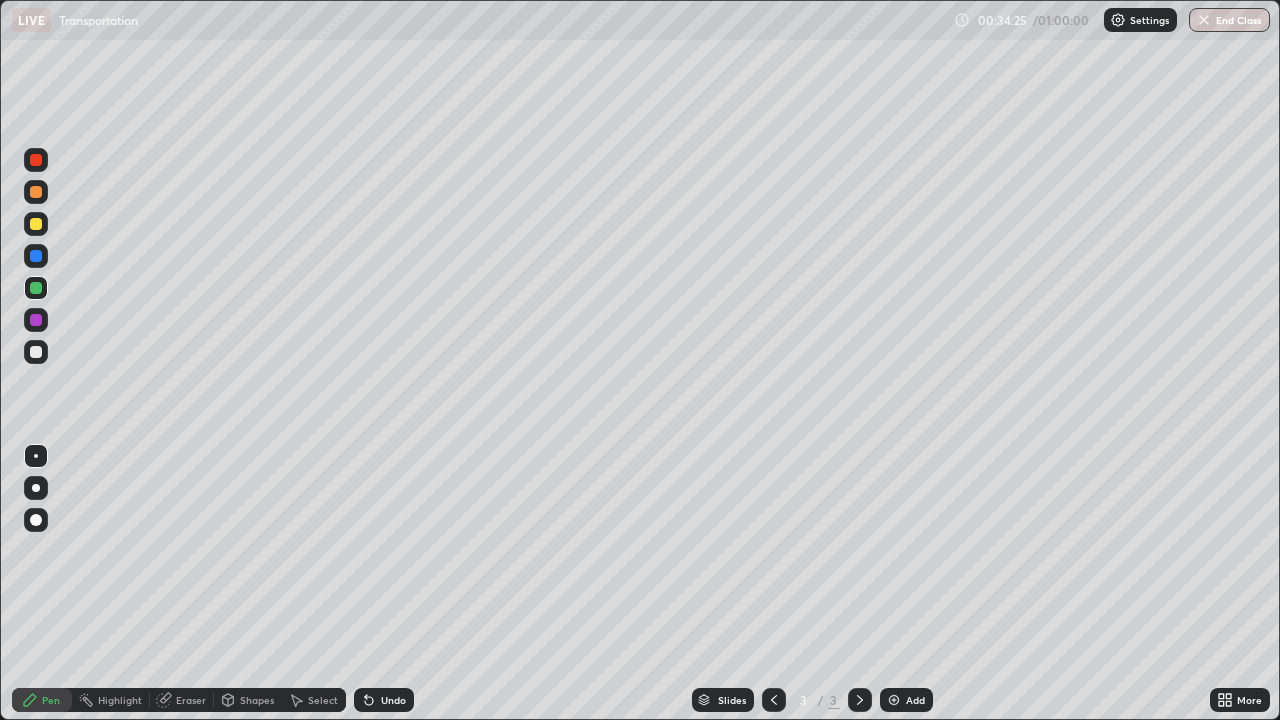 click at bounding box center [36, 160] 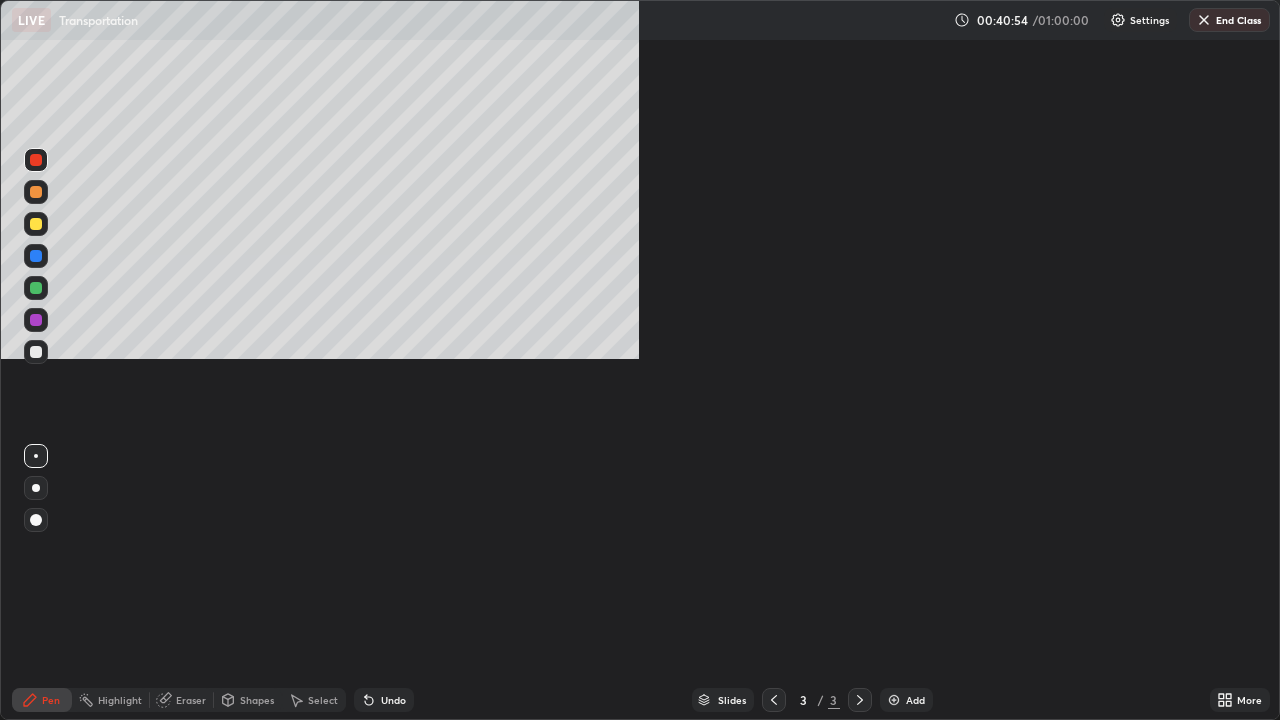 scroll, scrollTop: 720, scrollLeft: 1280, axis: both 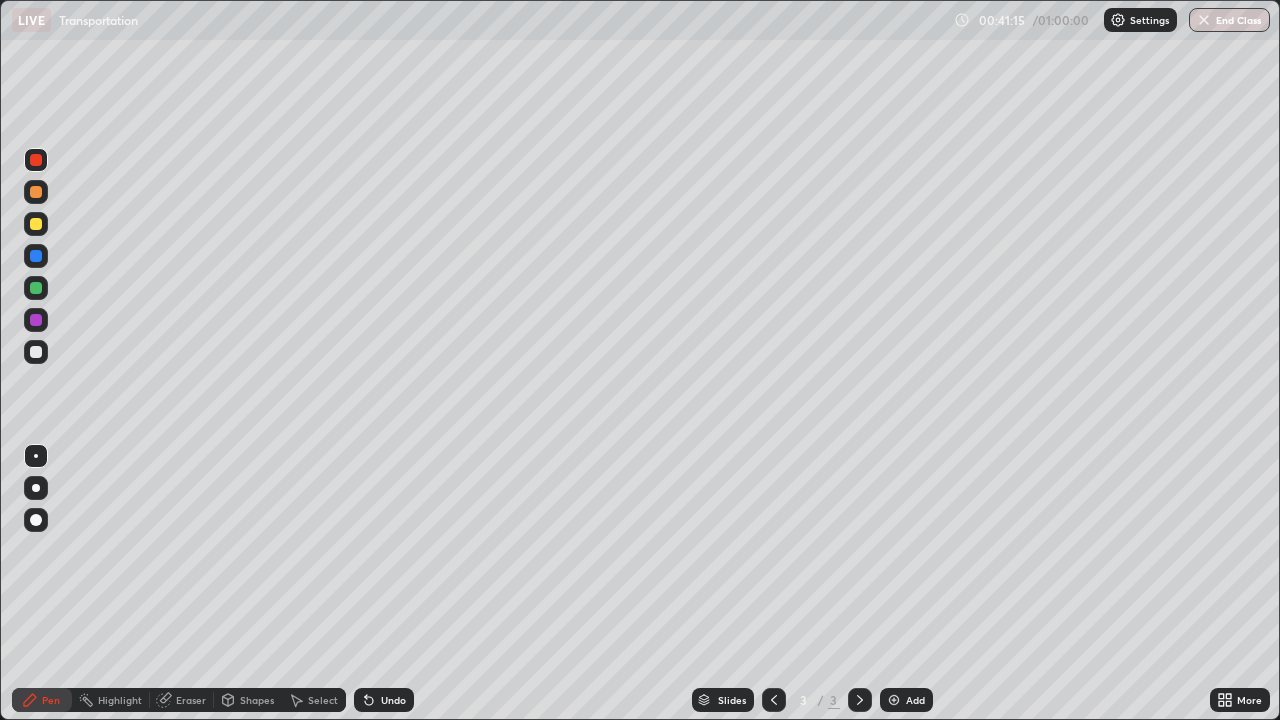 click on "More" at bounding box center (1240, 700) 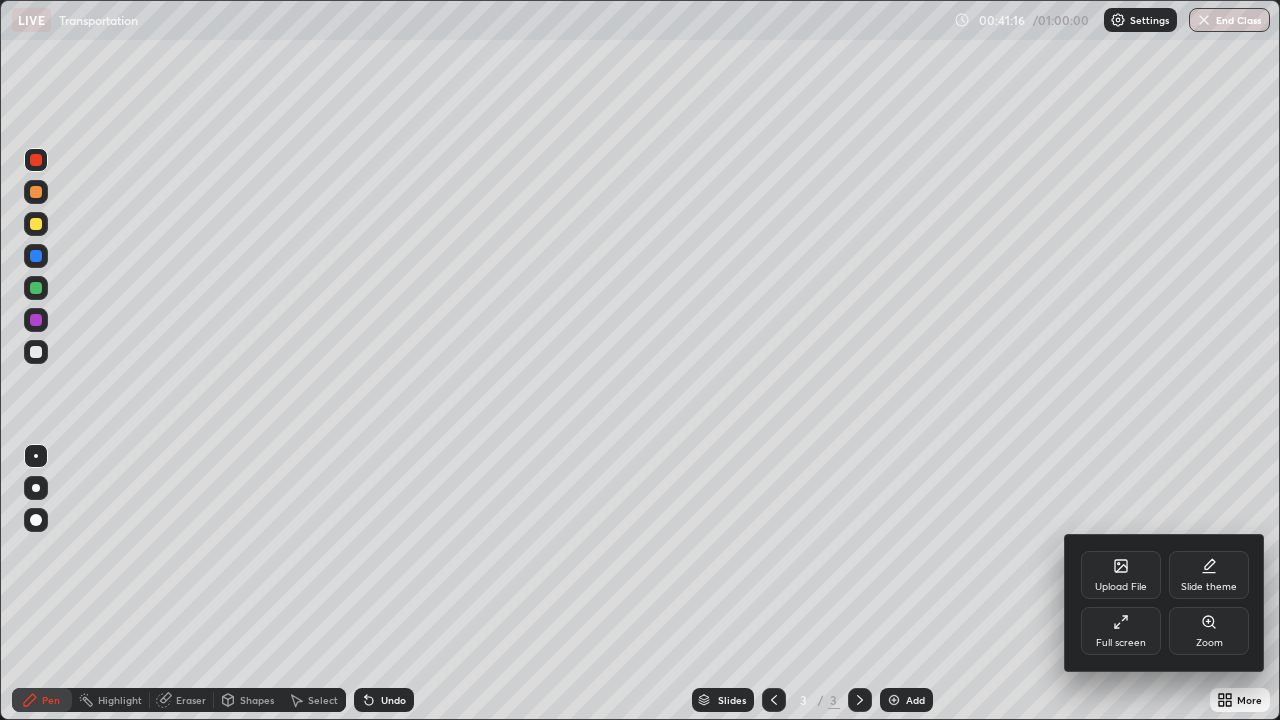 click on "Full screen" at bounding box center [1121, 631] 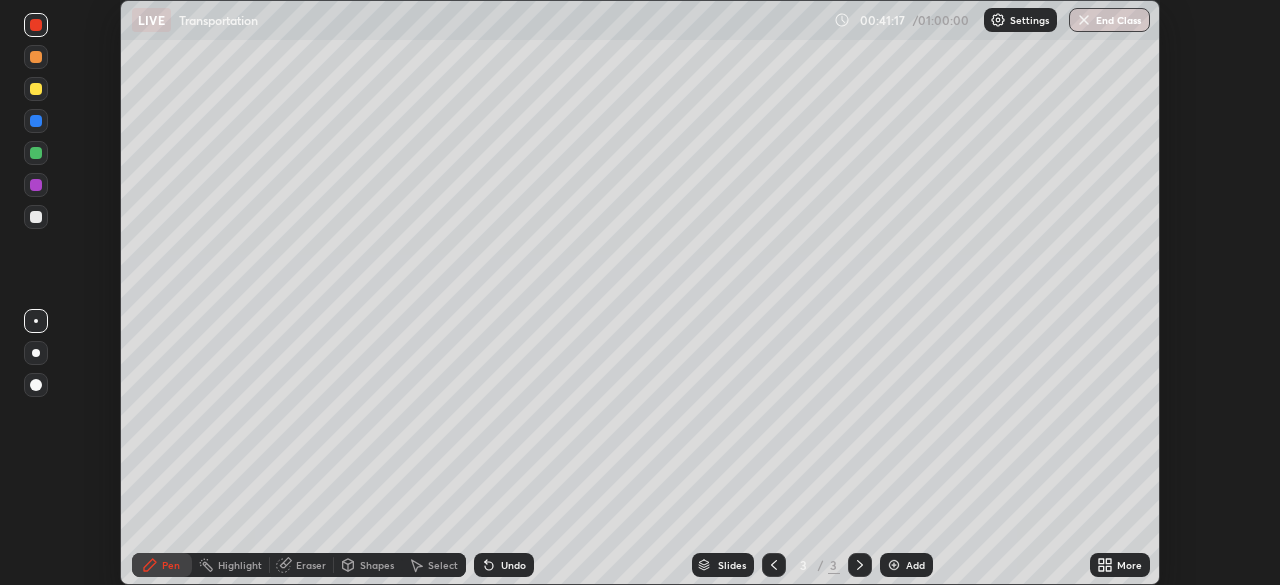 scroll, scrollTop: 585, scrollLeft: 1280, axis: both 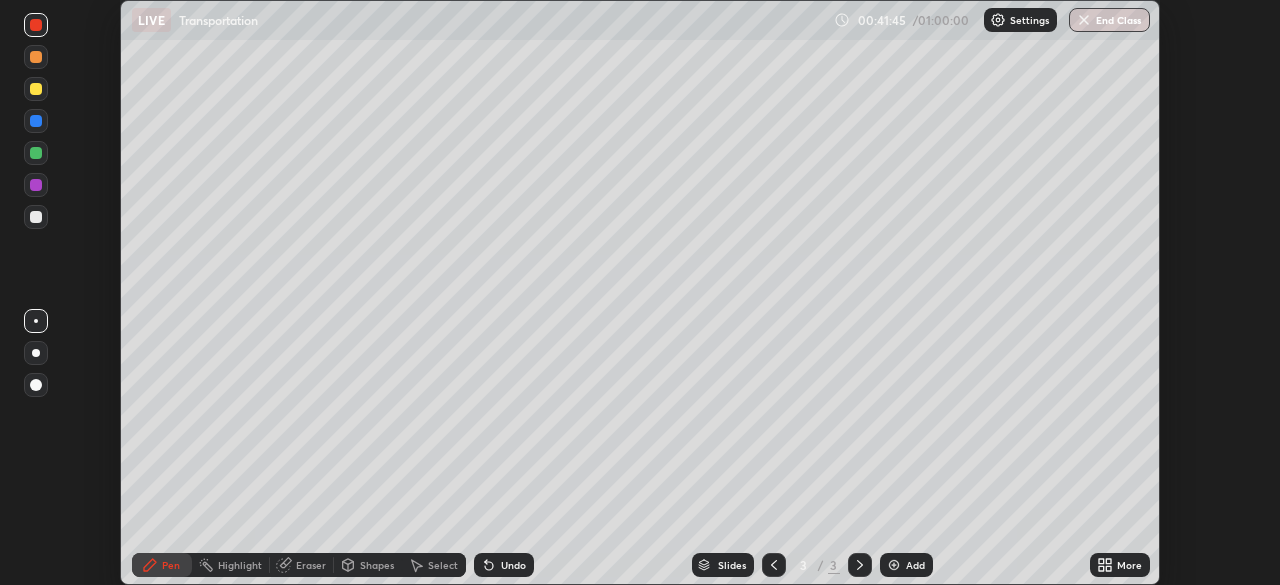 click 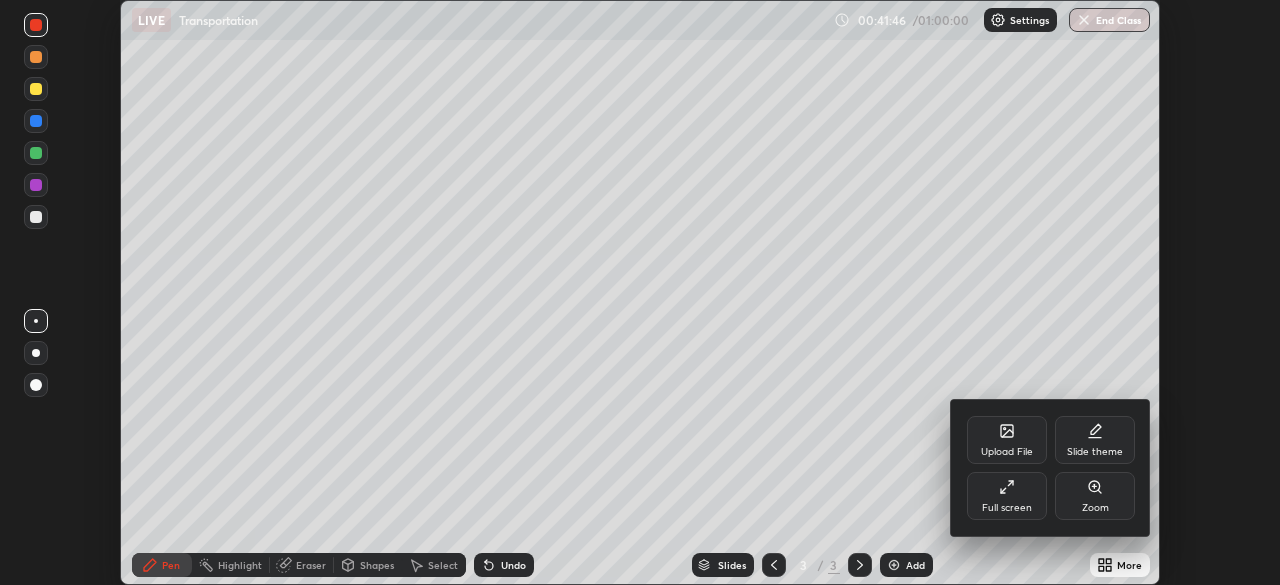 click on "Full screen" at bounding box center [1007, 496] 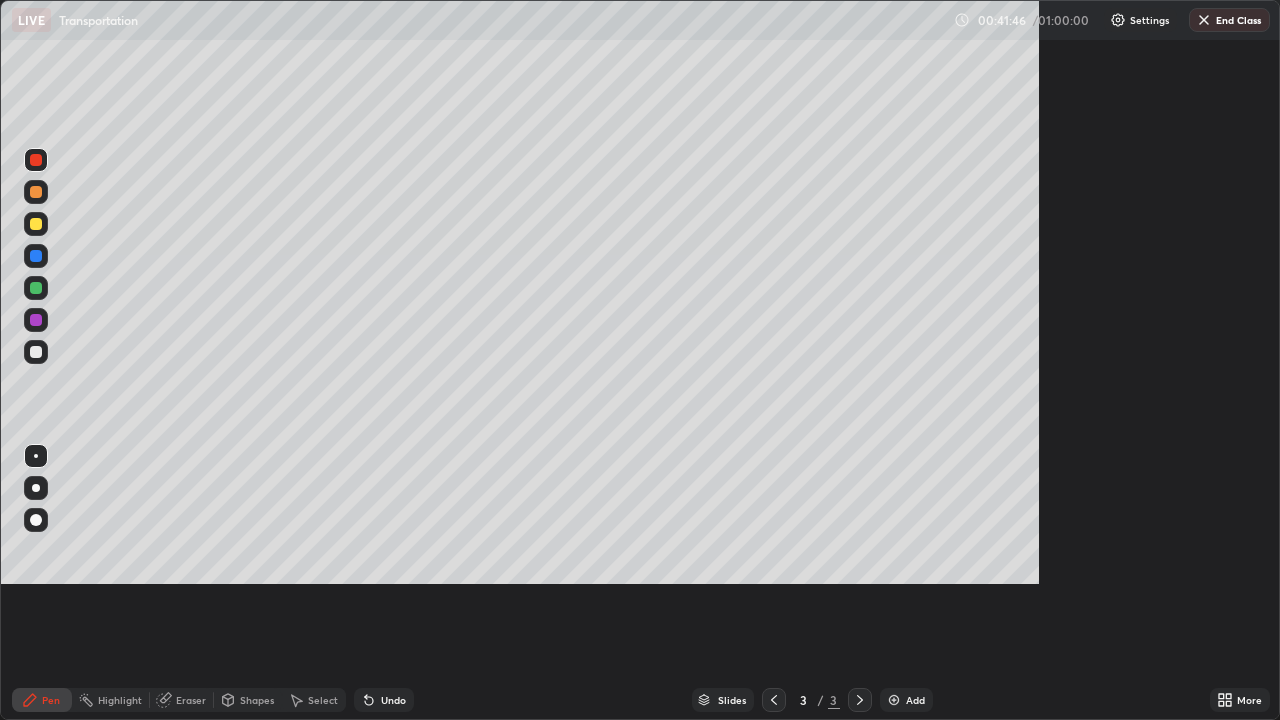 scroll, scrollTop: 99280, scrollLeft: 98720, axis: both 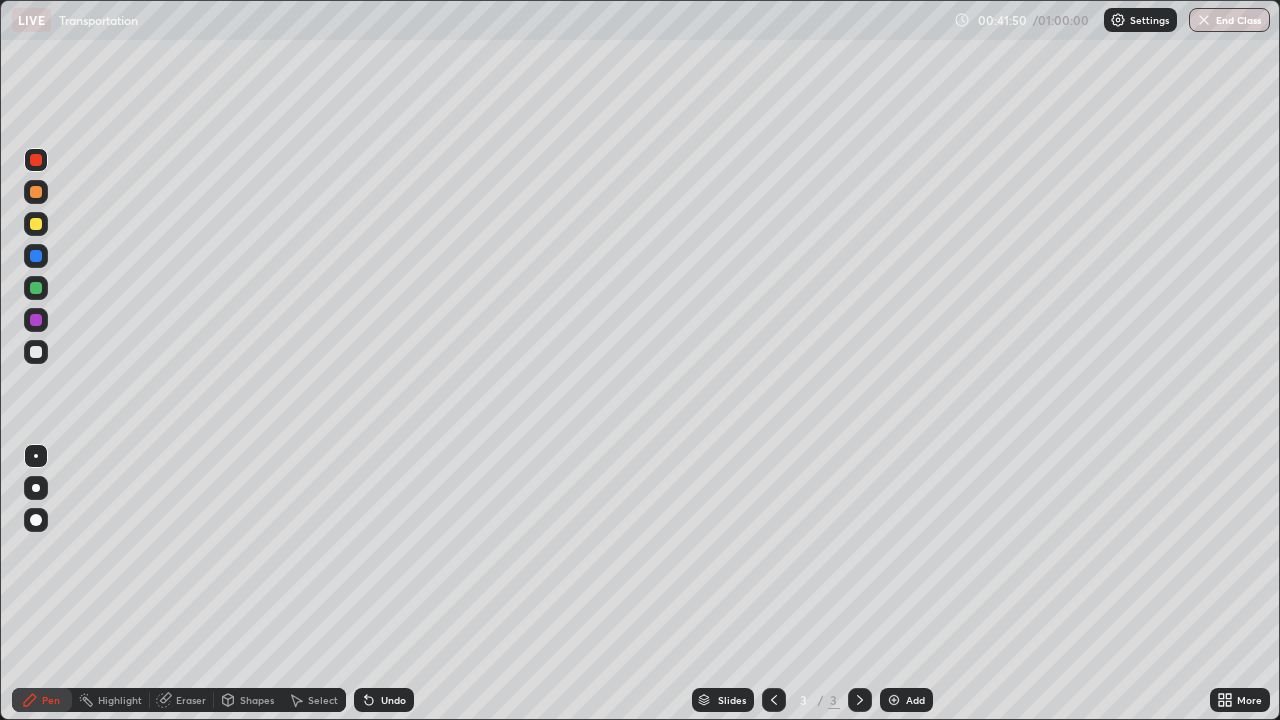 click on "Eraser" at bounding box center (182, 700) 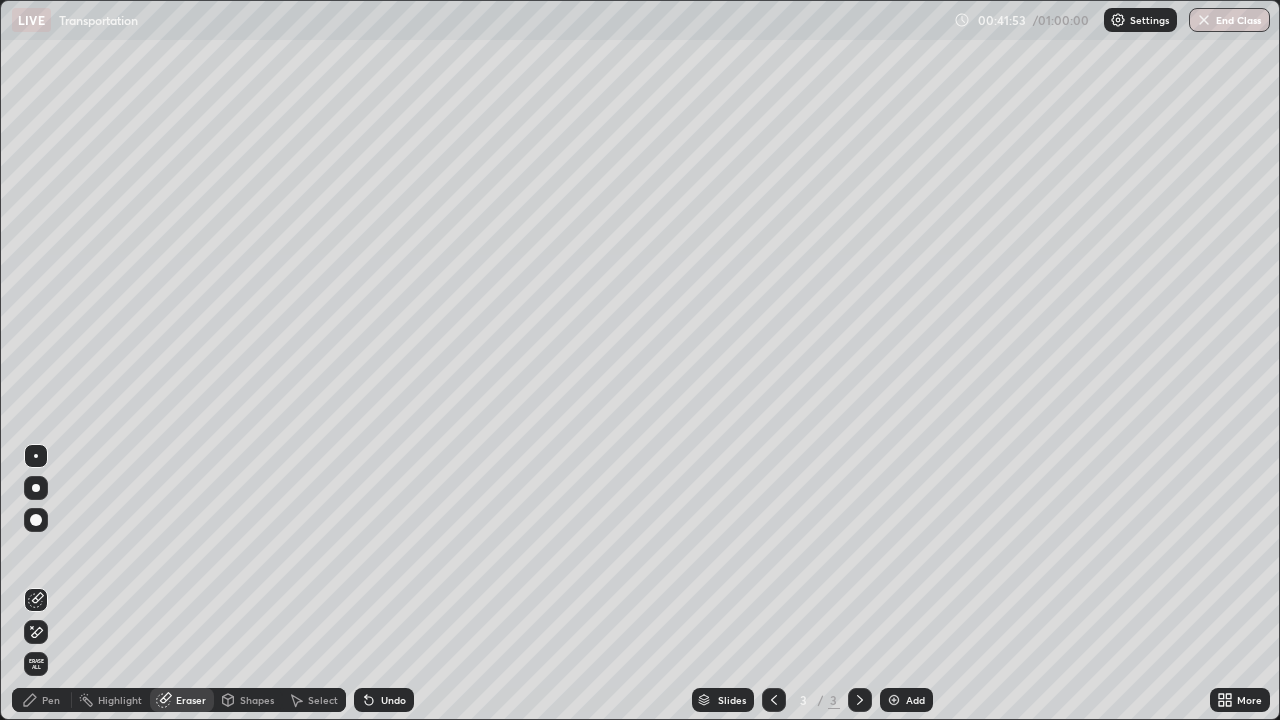 click on "Pen" at bounding box center [42, 700] 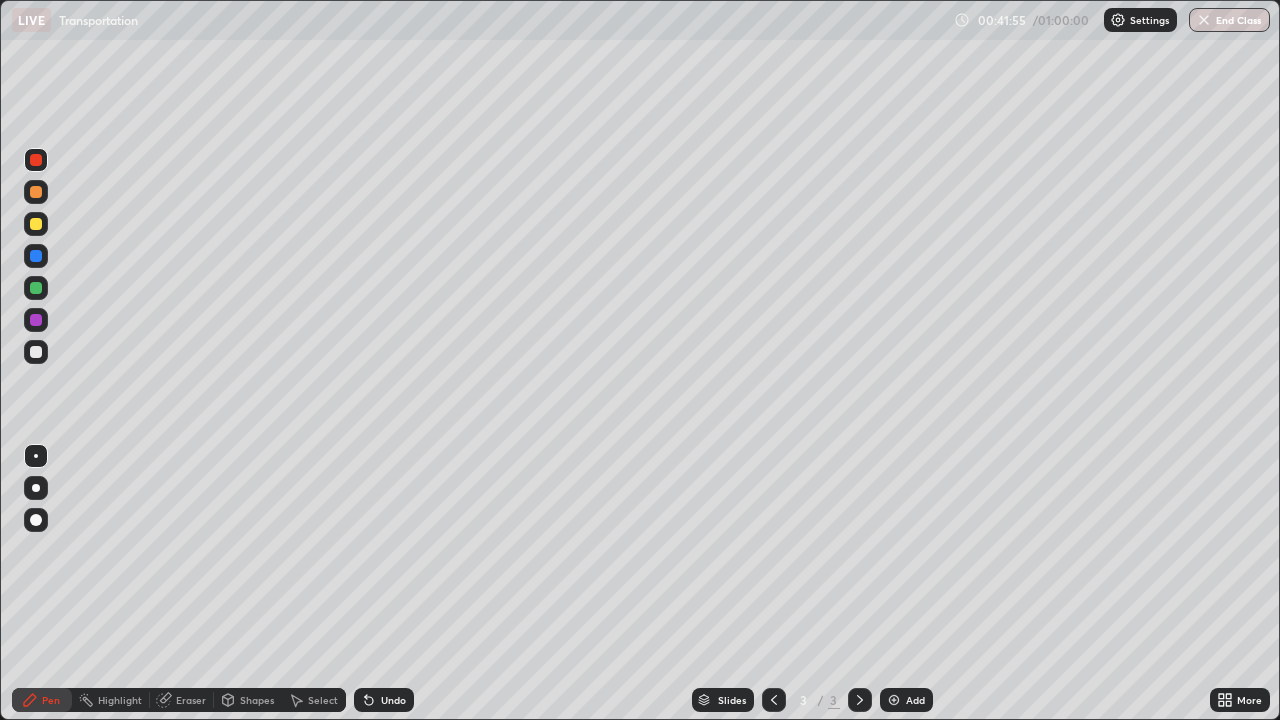 click at bounding box center (36, 160) 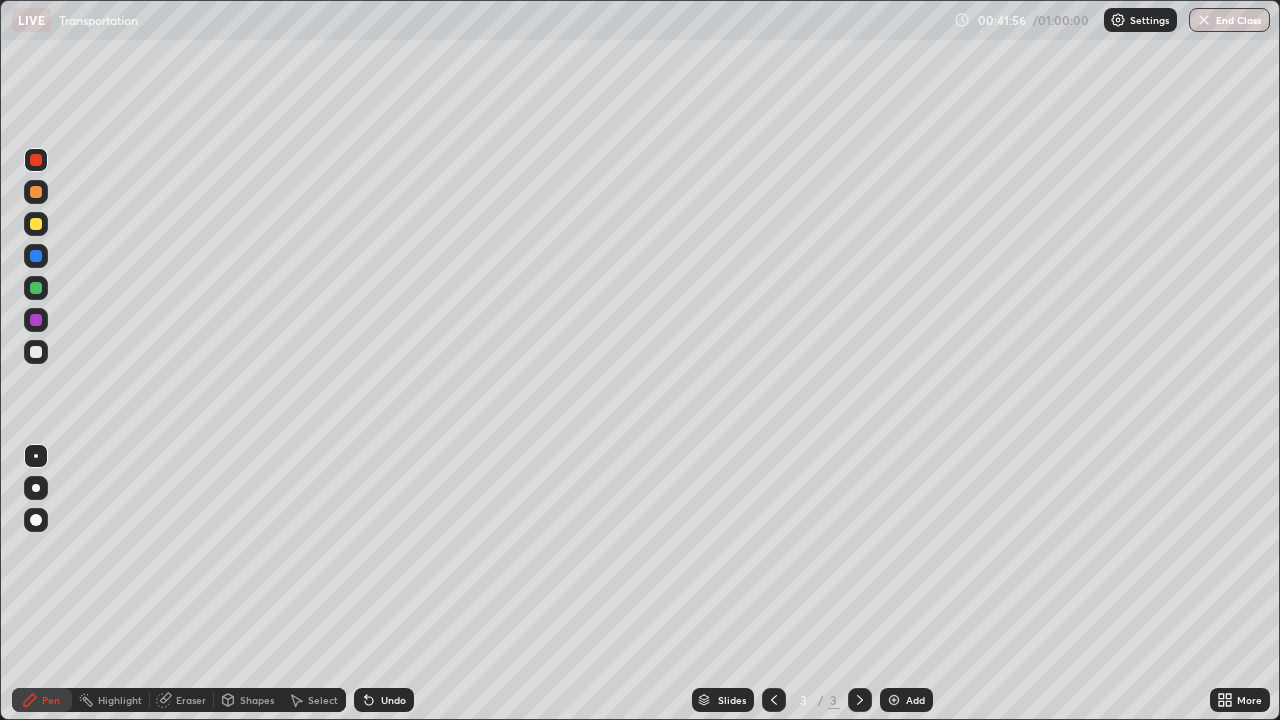 click at bounding box center [36, 320] 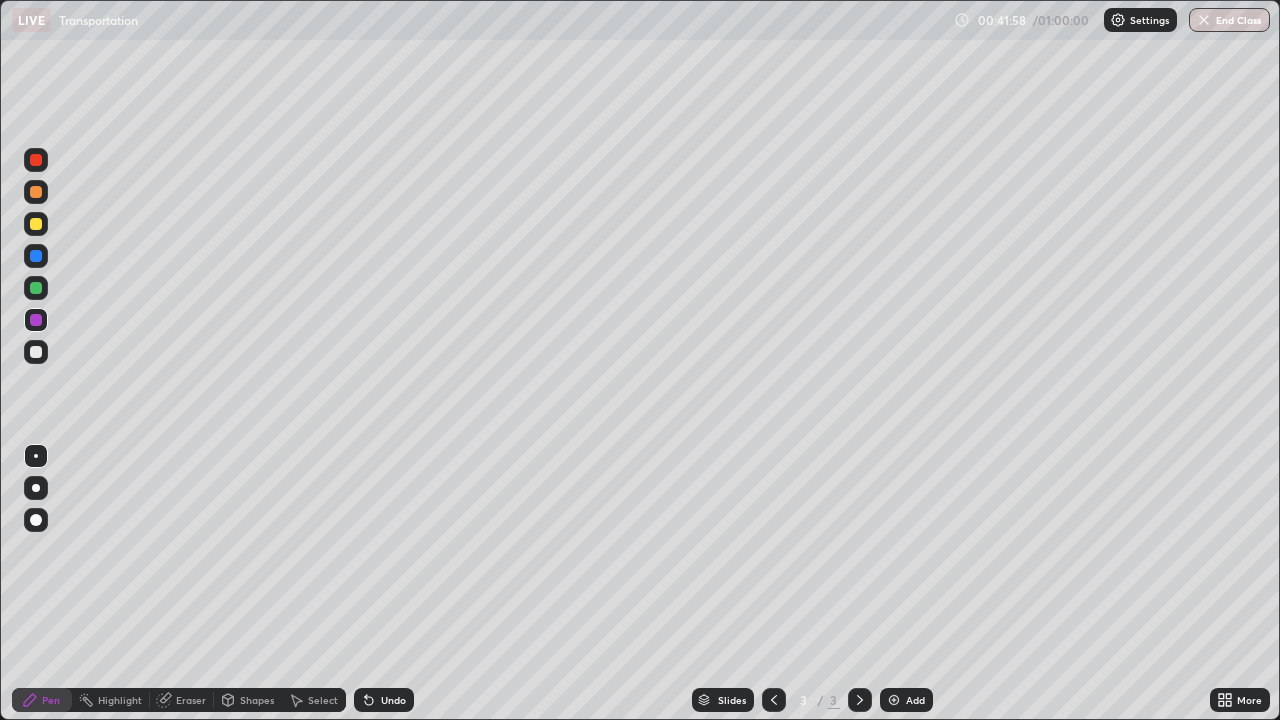 click at bounding box center (36, 352) 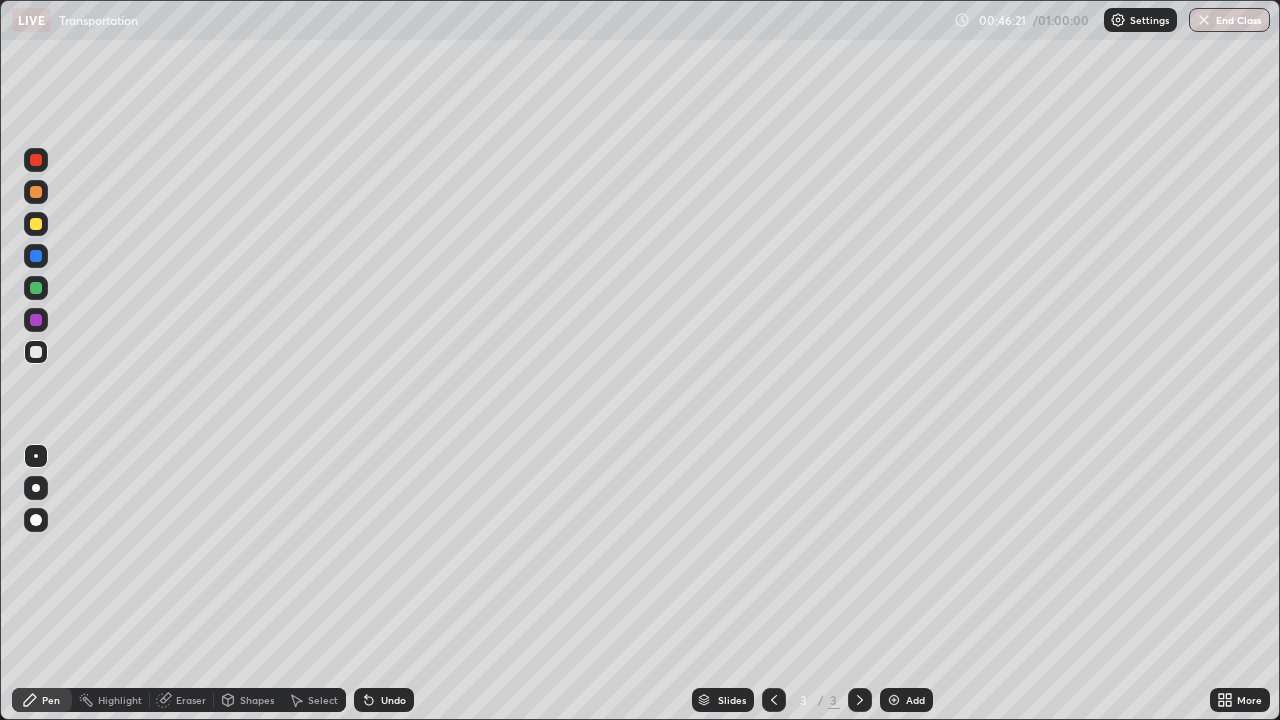 click on "Add" at bounding box center (915, 700) 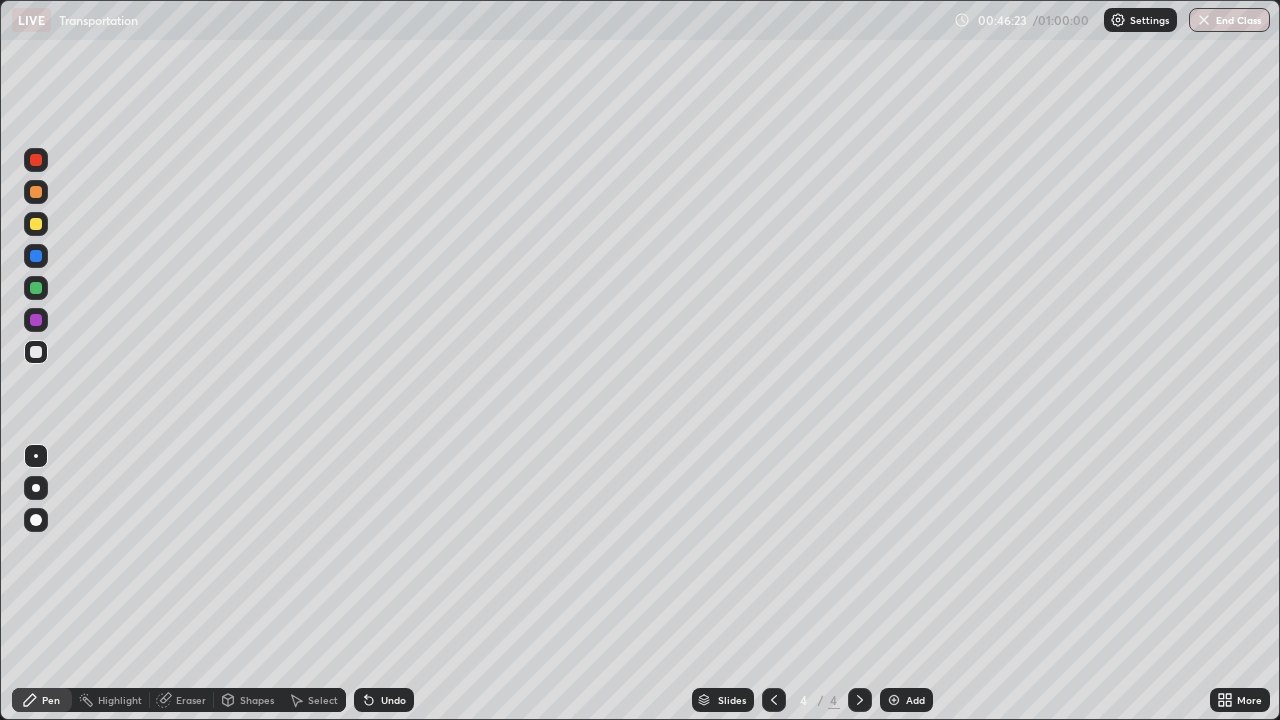 click at bounding box center [36, 224] 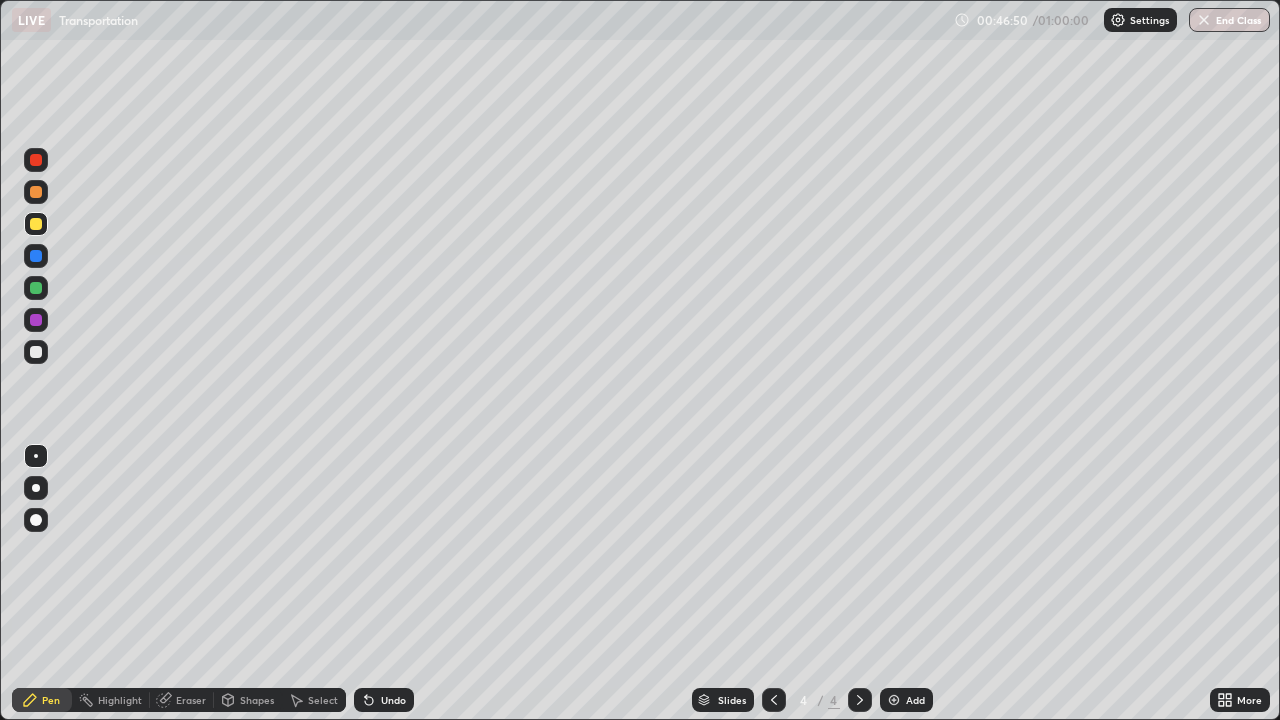 click at bounding box center [36, 352] 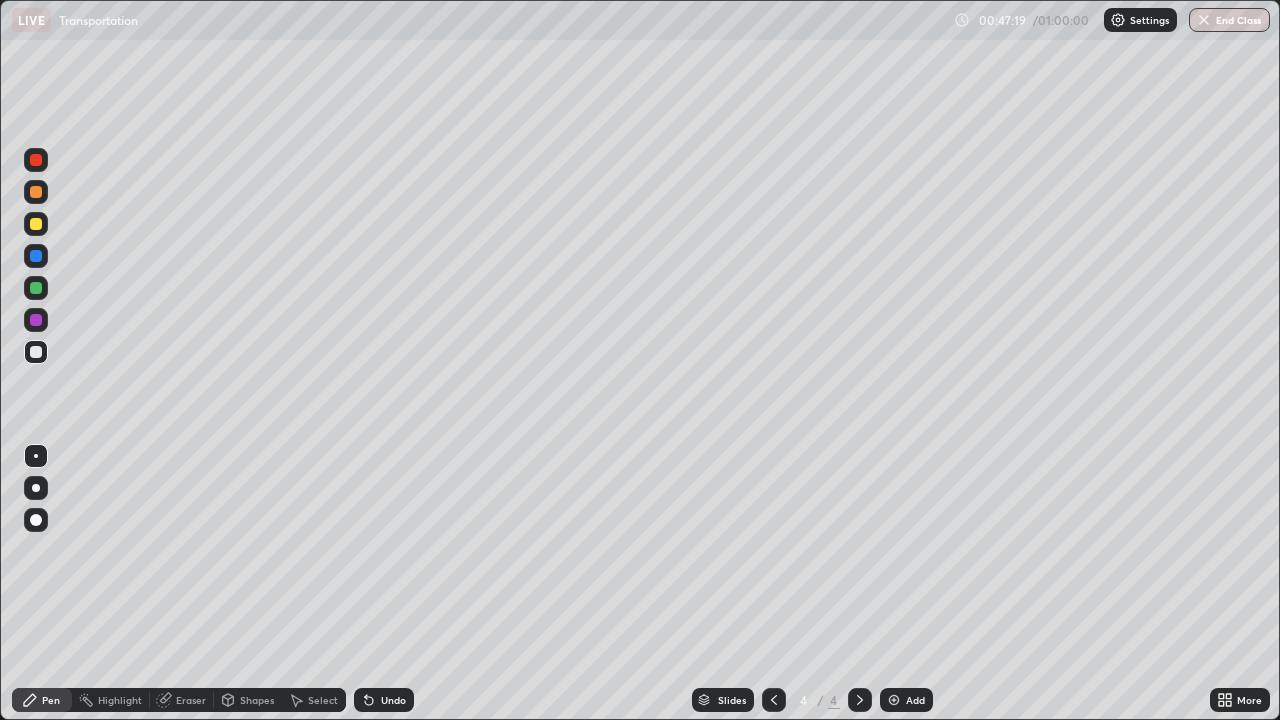 click at bounding box center [36, 224] 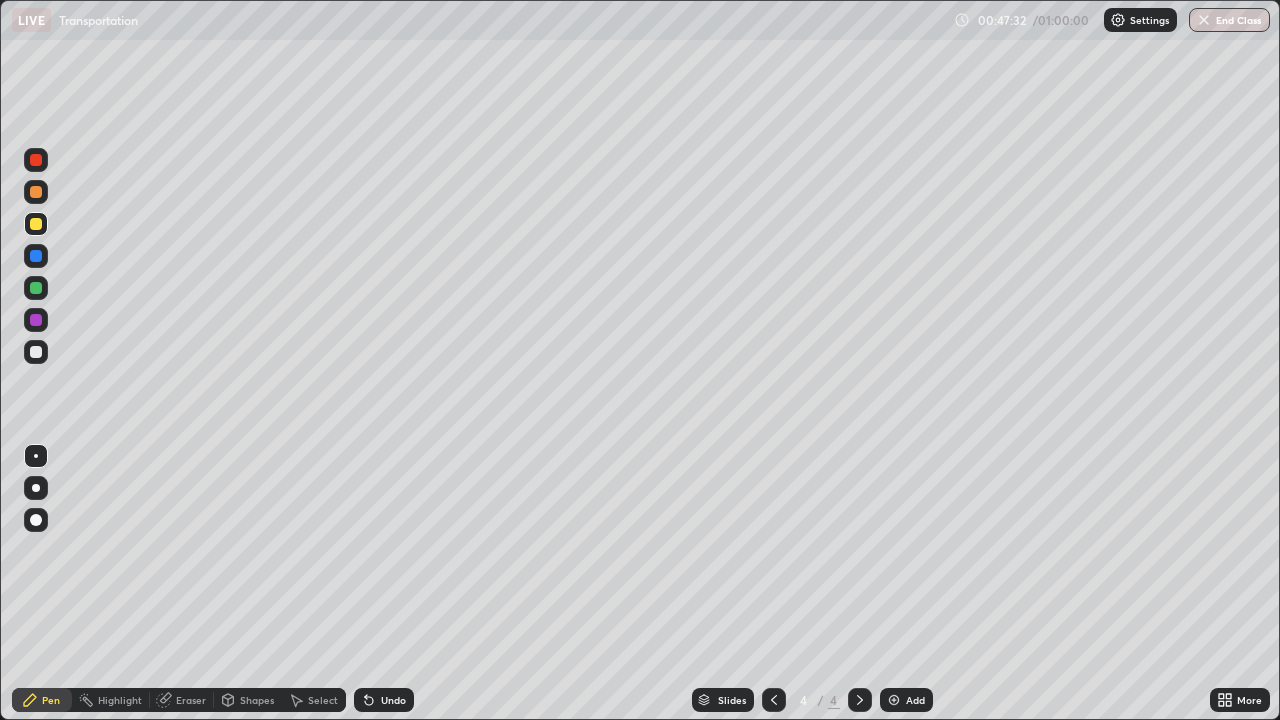 click on "Undo" at bounding box center (393, 700) 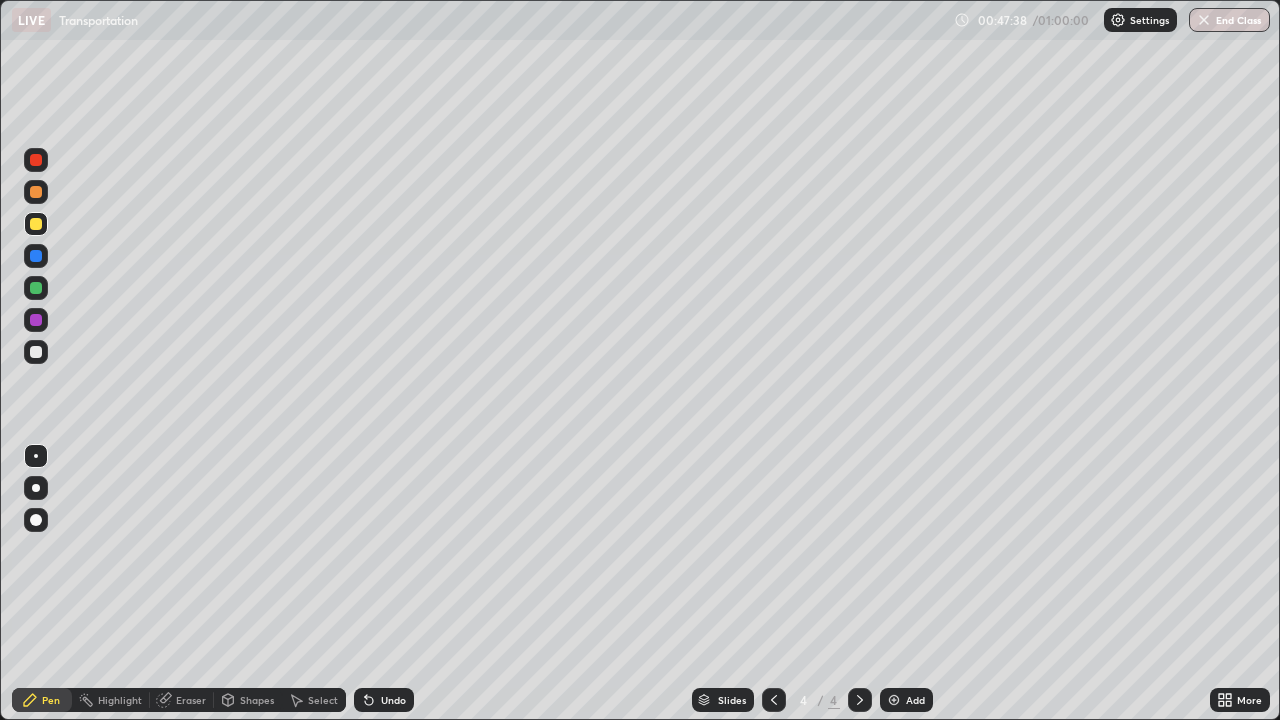 click on "Undo" at bounding box center (393, 700) 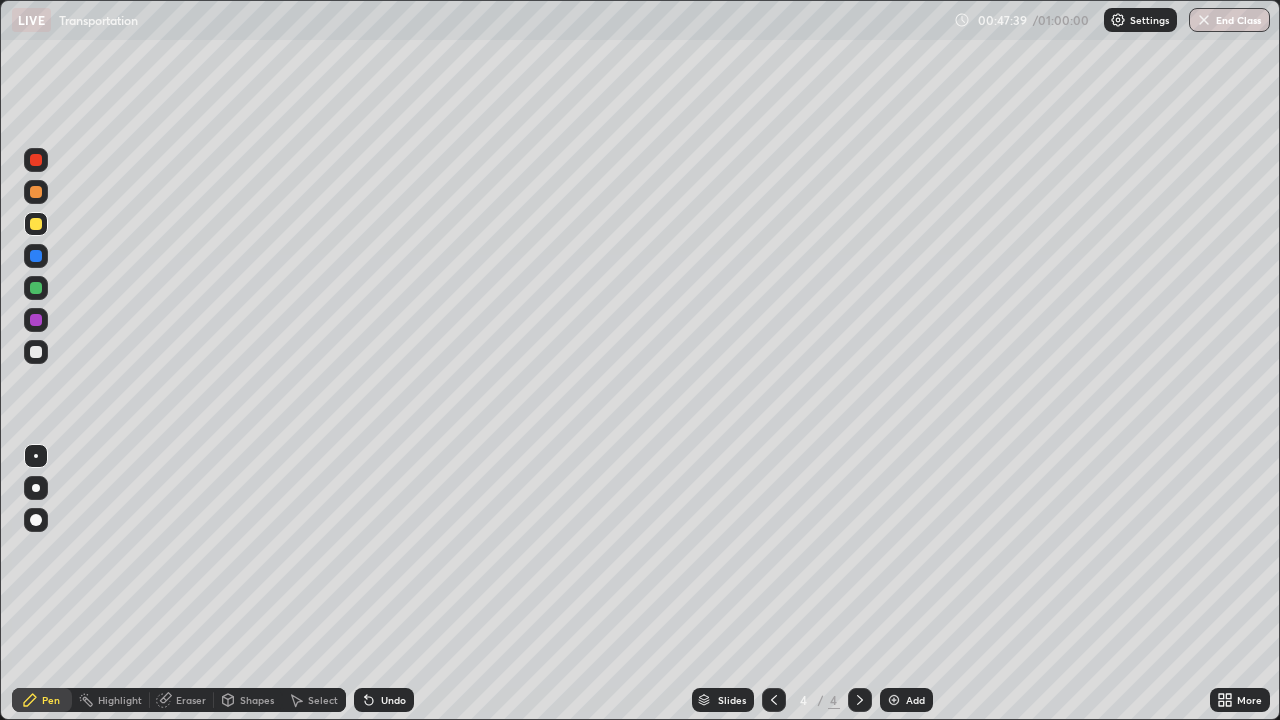 click on "Undo" at bounding box center [384, 700] 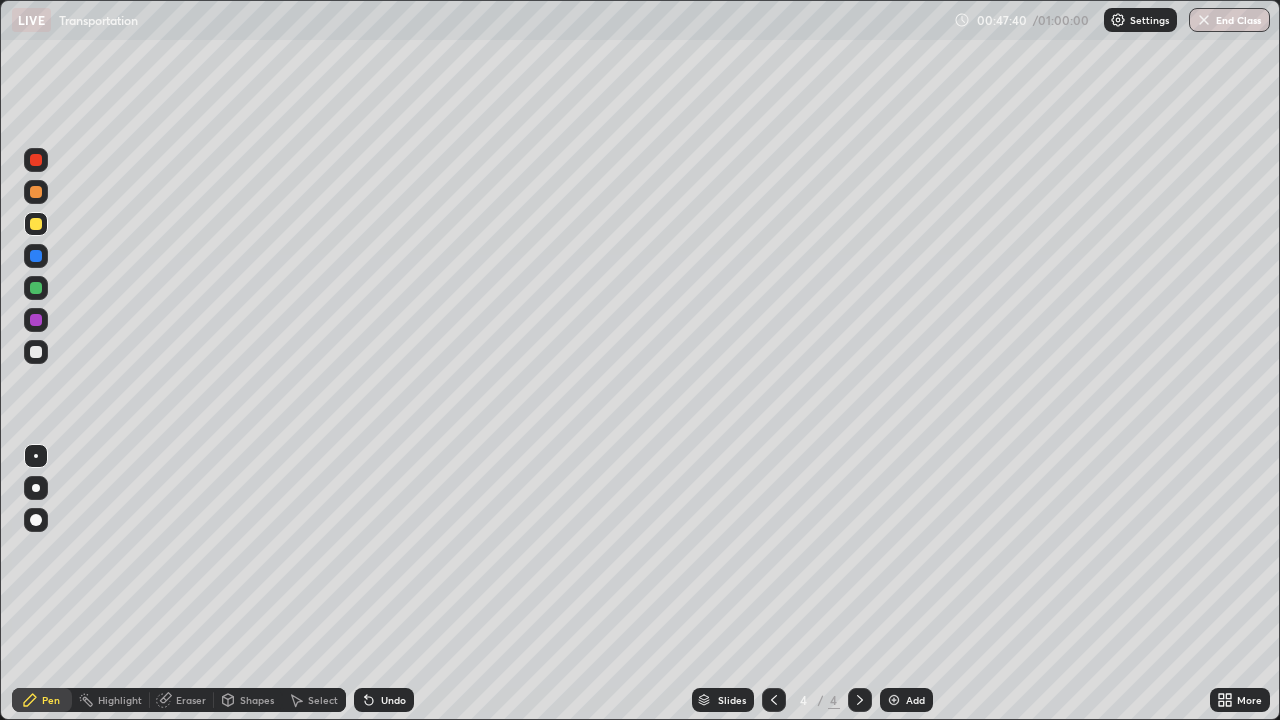 click on "Undo" at bounding box center (380, 700) 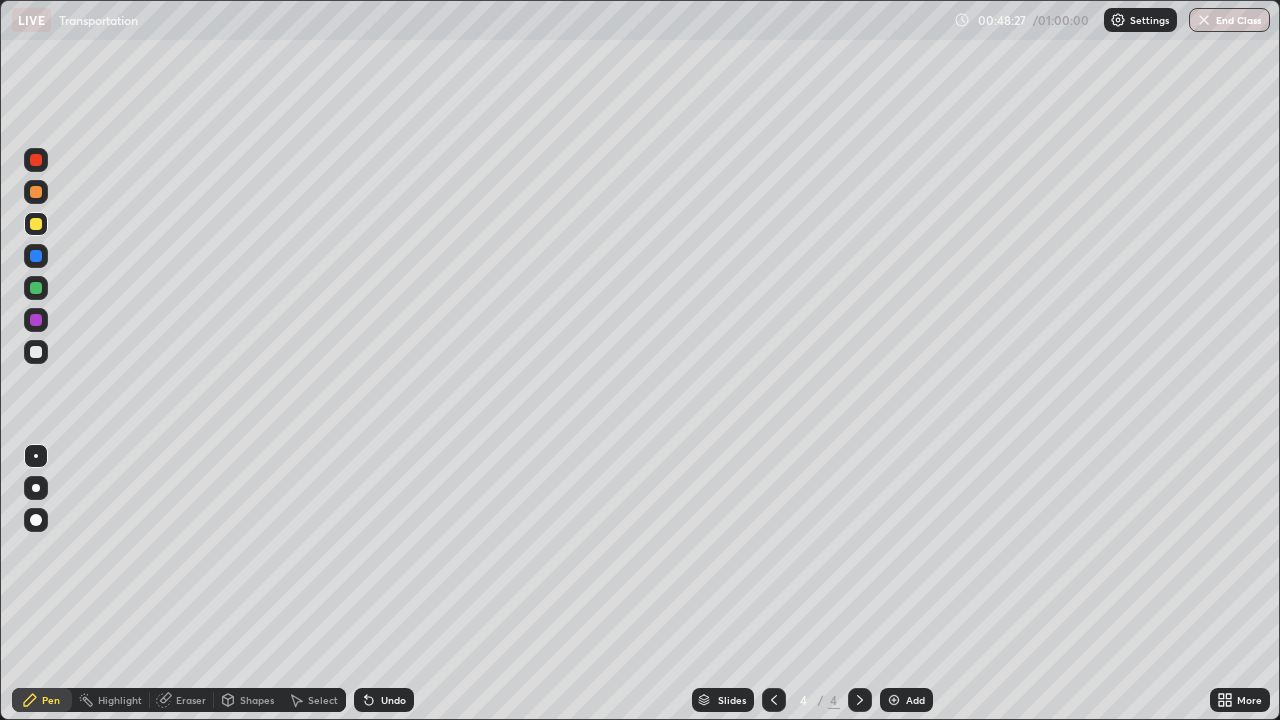 click at bounding box center (36, 352) 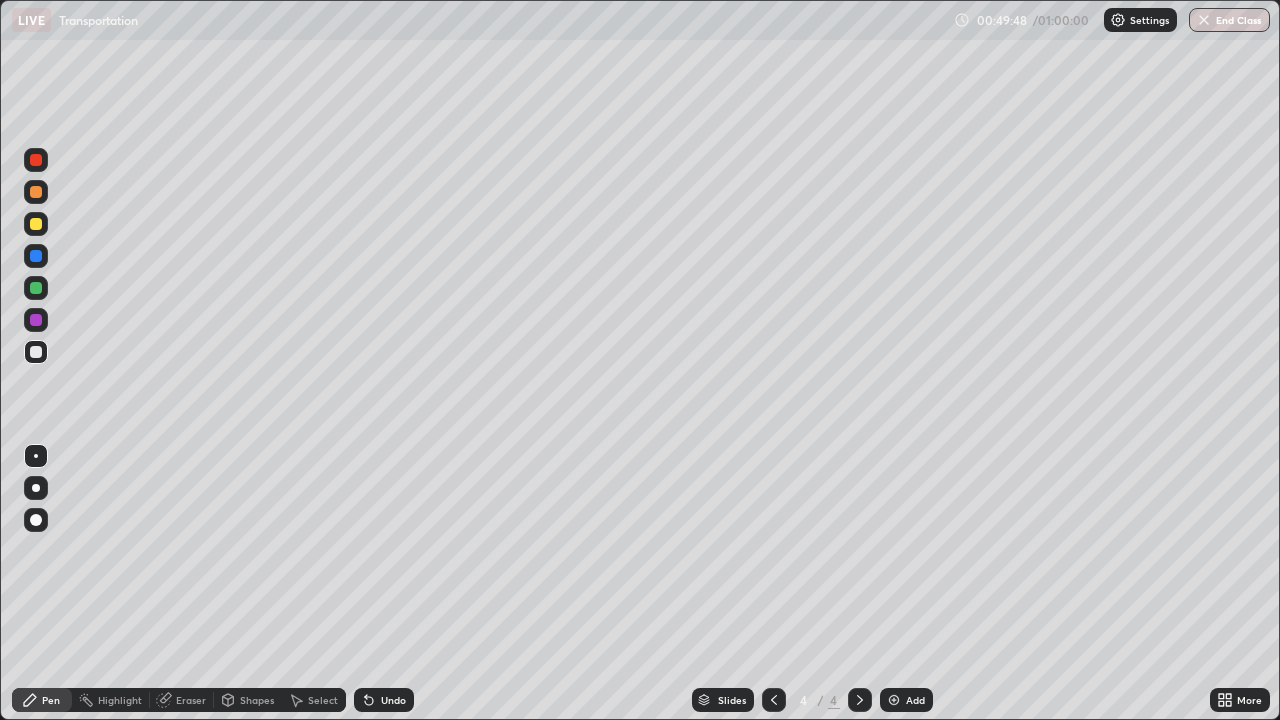 click 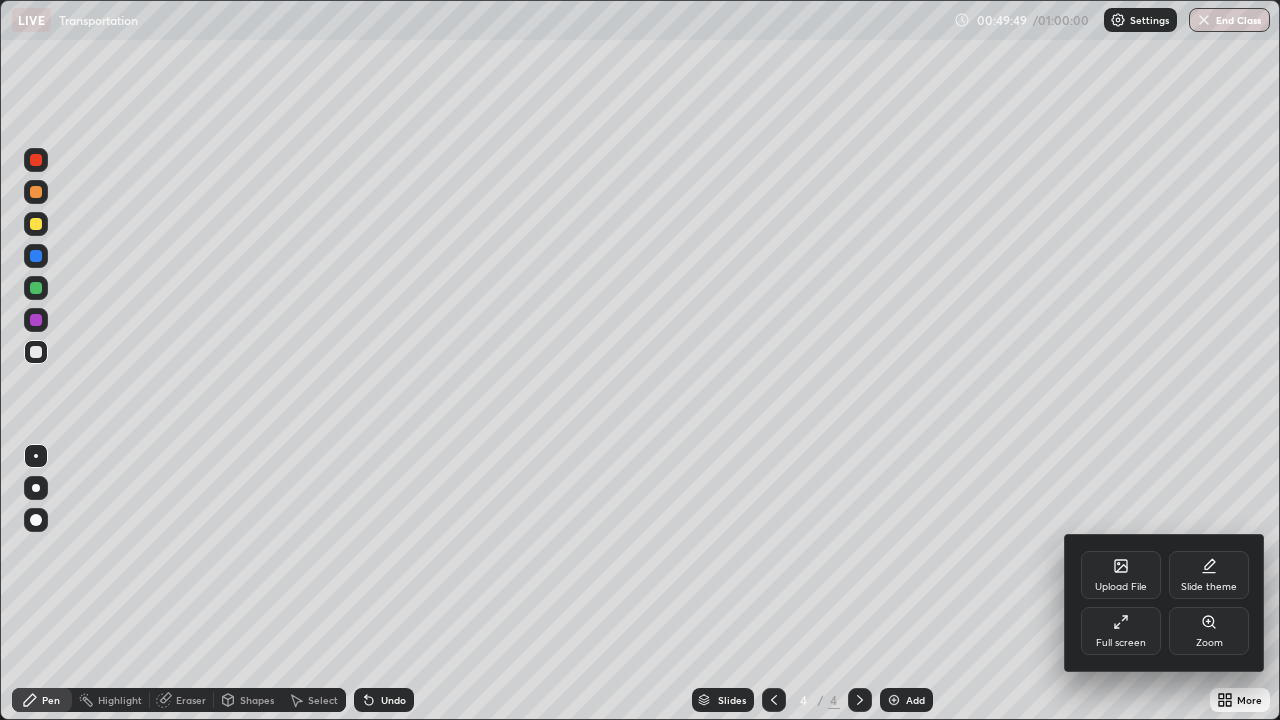 click on "Full screen" at bounding box center [1121, 631] 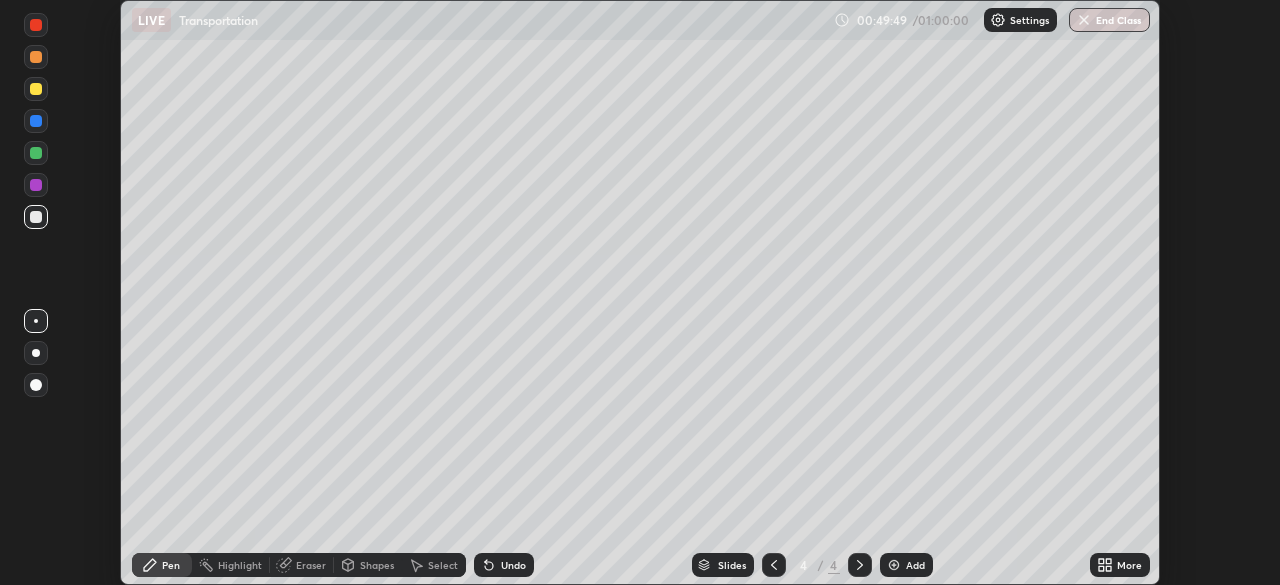 scroll, scrollTop: 585, scrollLeft: 1280, axis: both 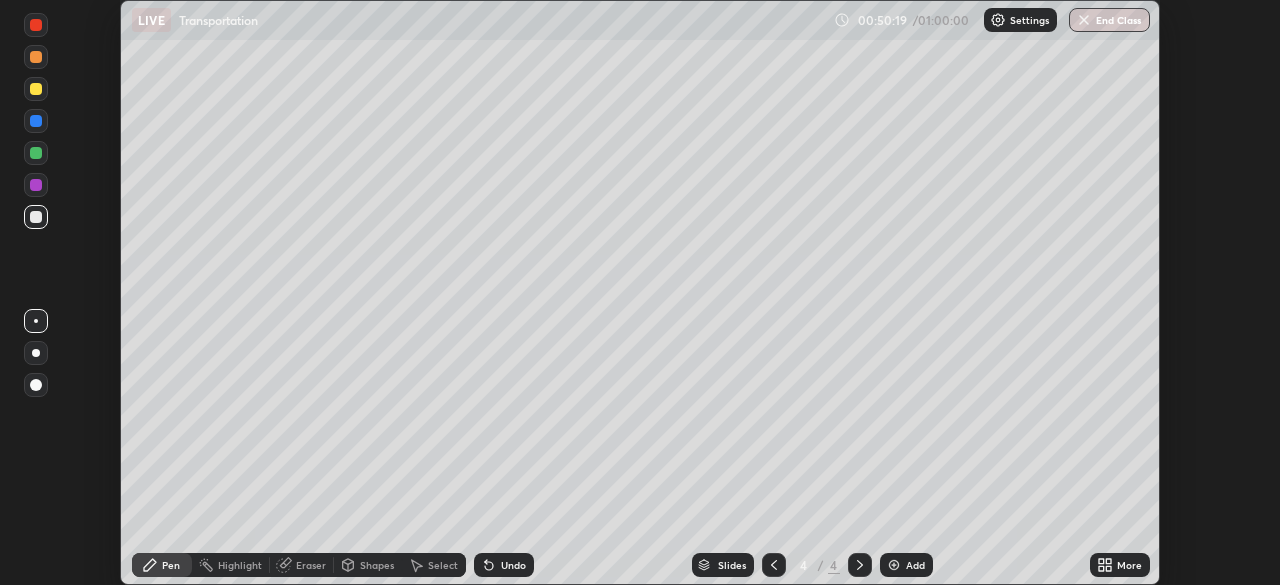 click on "End Class" at bounding box center (1109, 20) 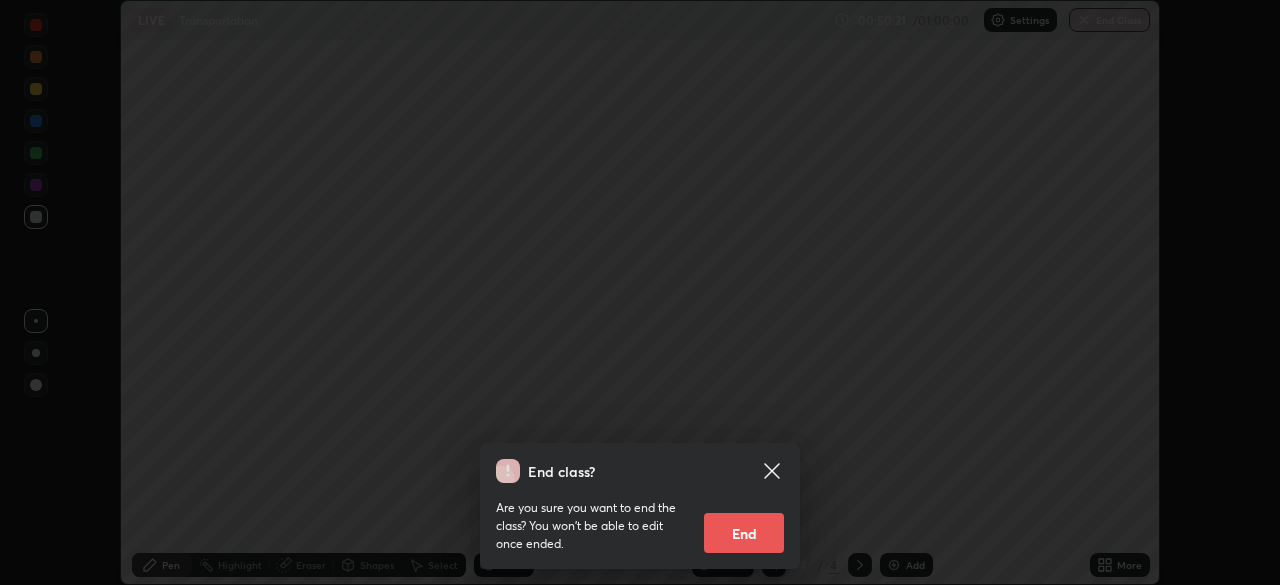 click on "End" at bounding box center (744, 533) 